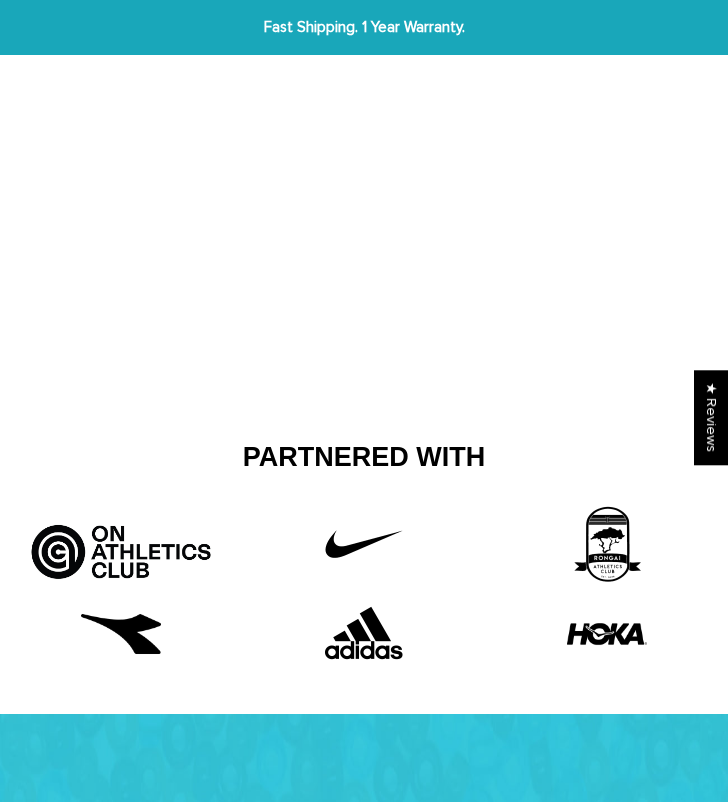 scroll, scrollTop: 0, scrollLeft: 0, axis: both 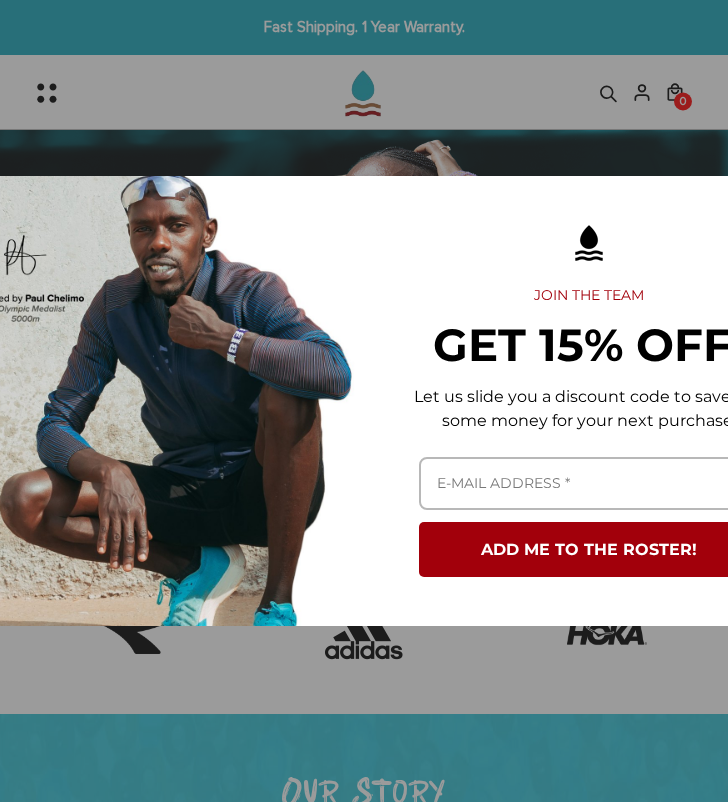 click at bounding box center [364, 401] 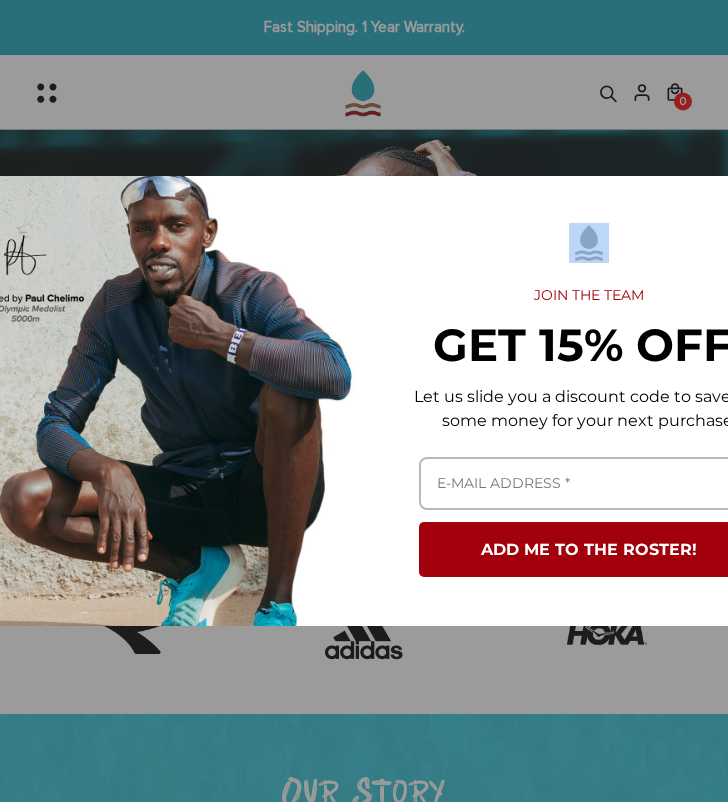 drag, startPoint x: 672, startPoint y: 219, endPoint x: 565, endPoint y: 334, distance: 157.0796 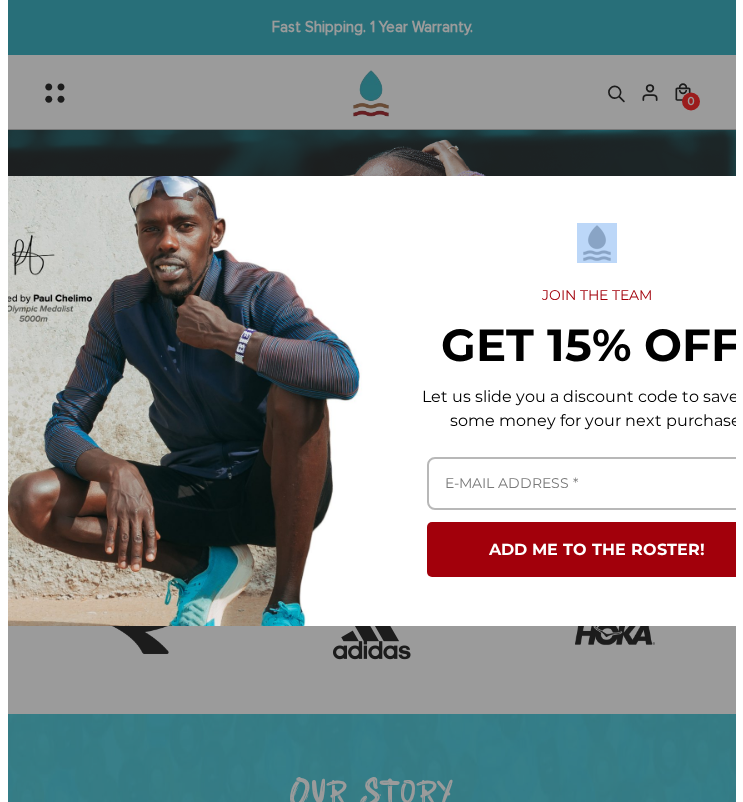 scroll, scrollTop: 0, scrollLeft: 98, axis: horizontal 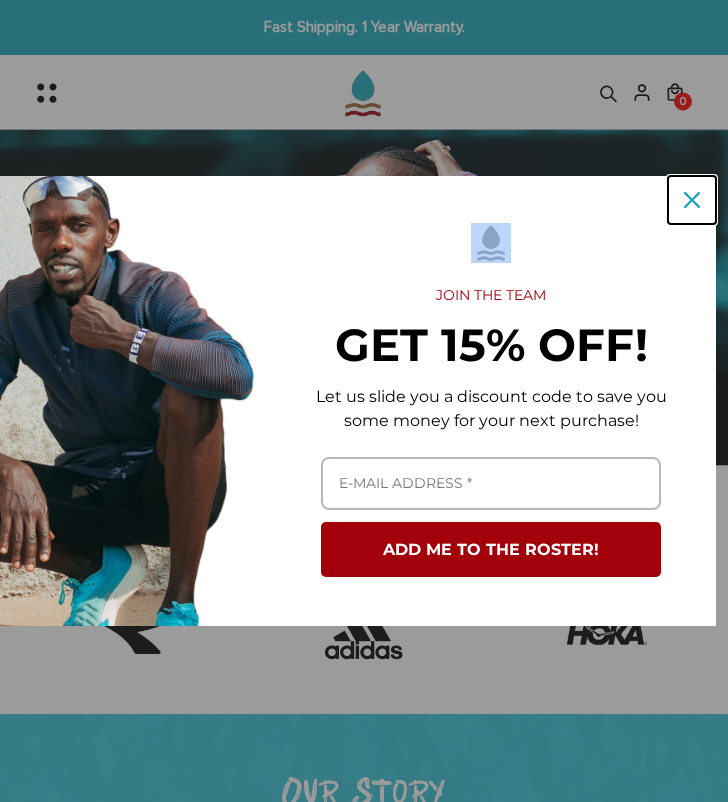 click 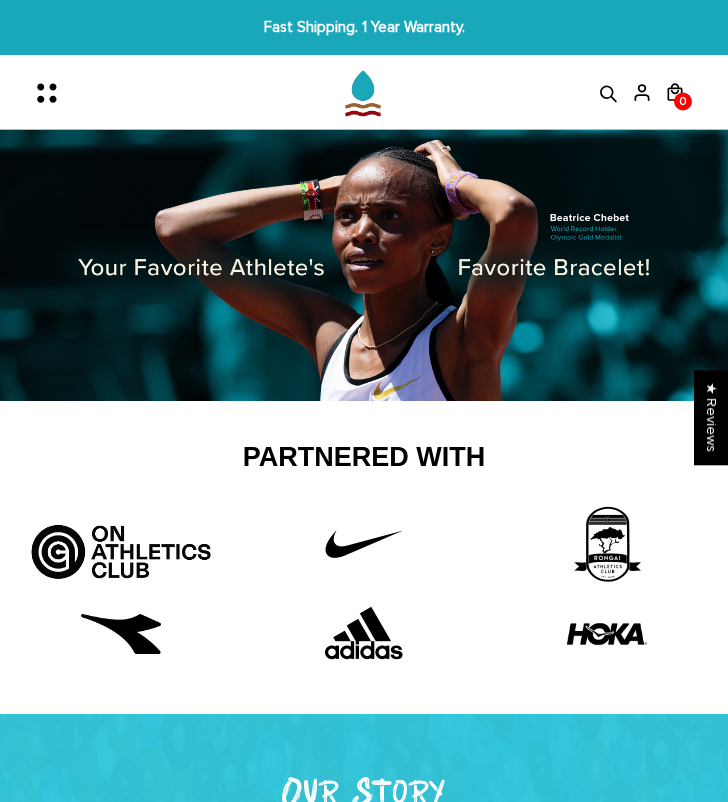 click 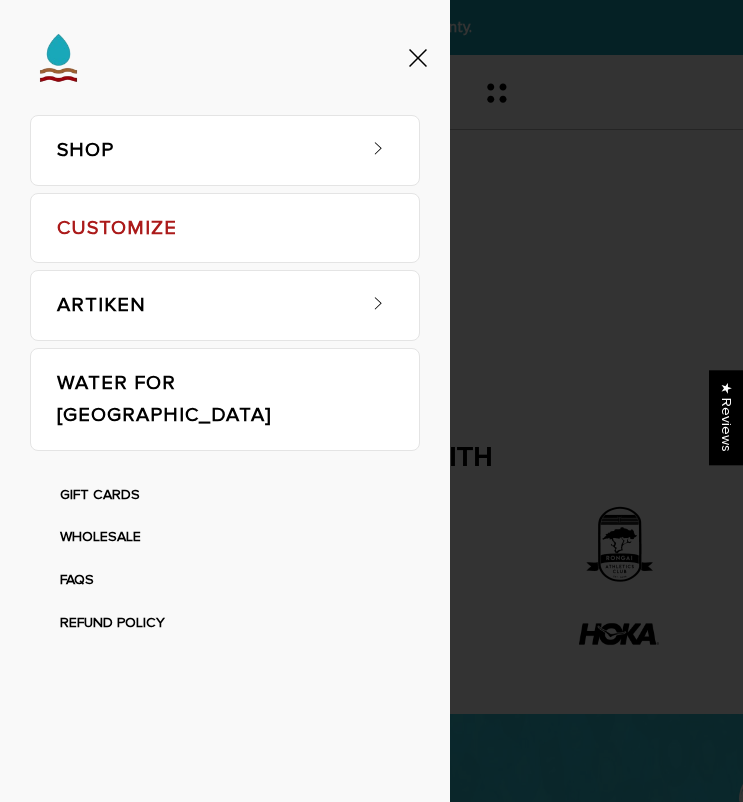 click 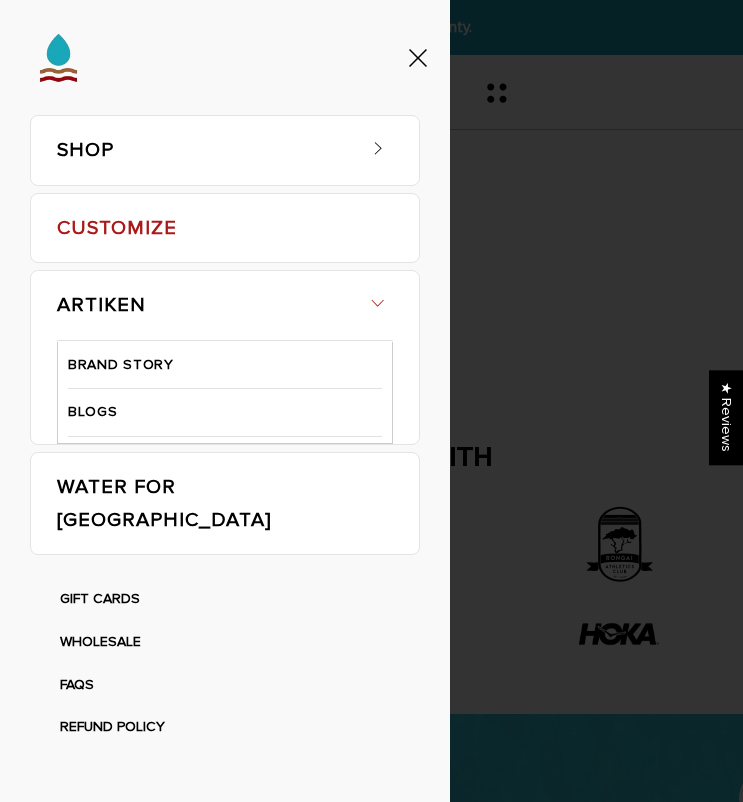 click 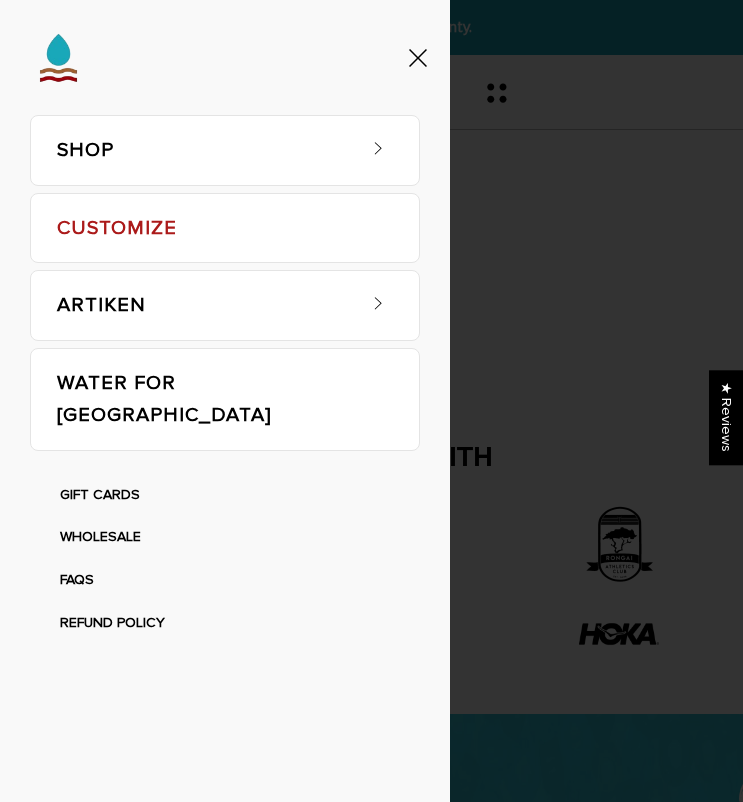 click 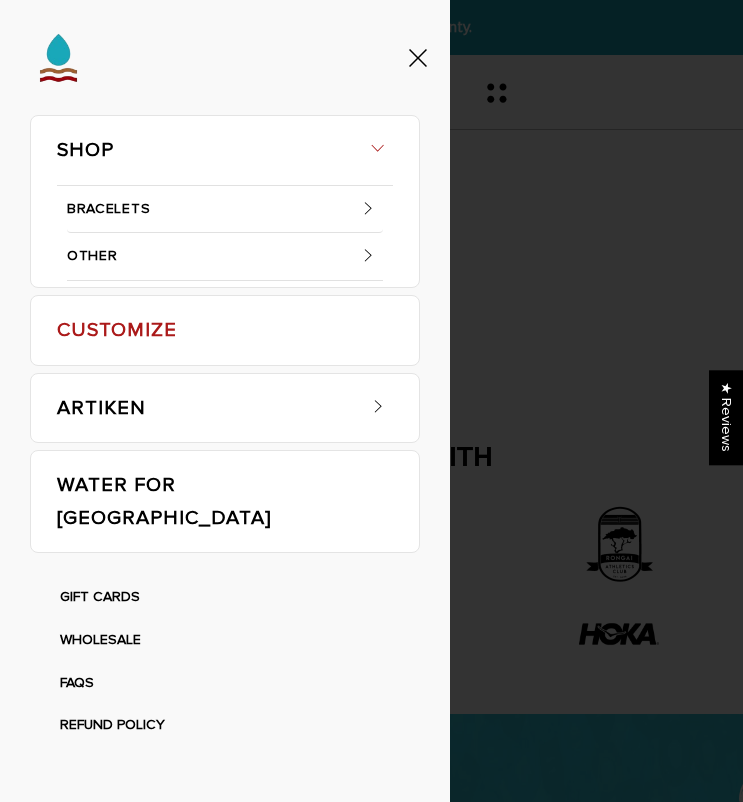 click 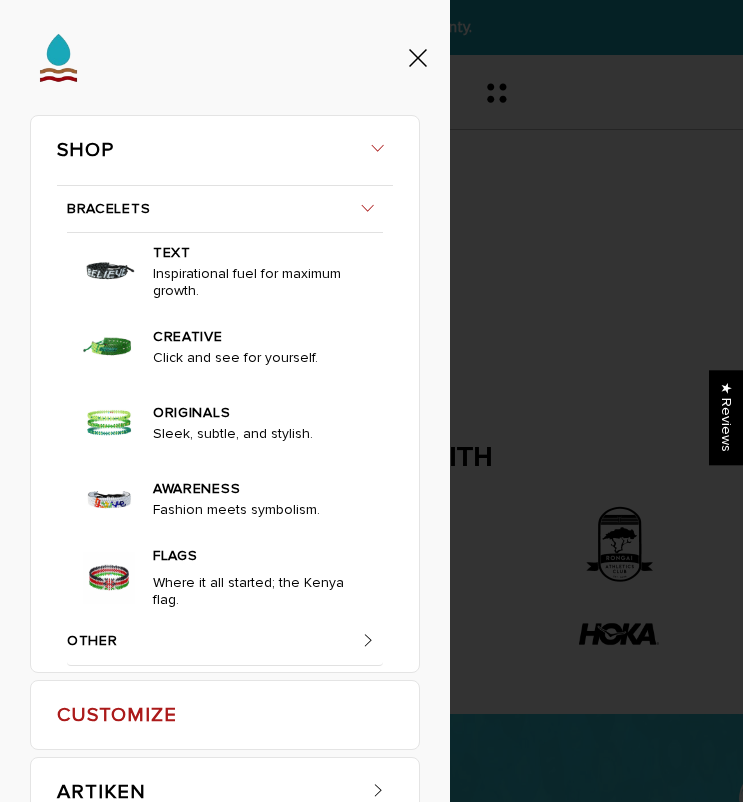 click 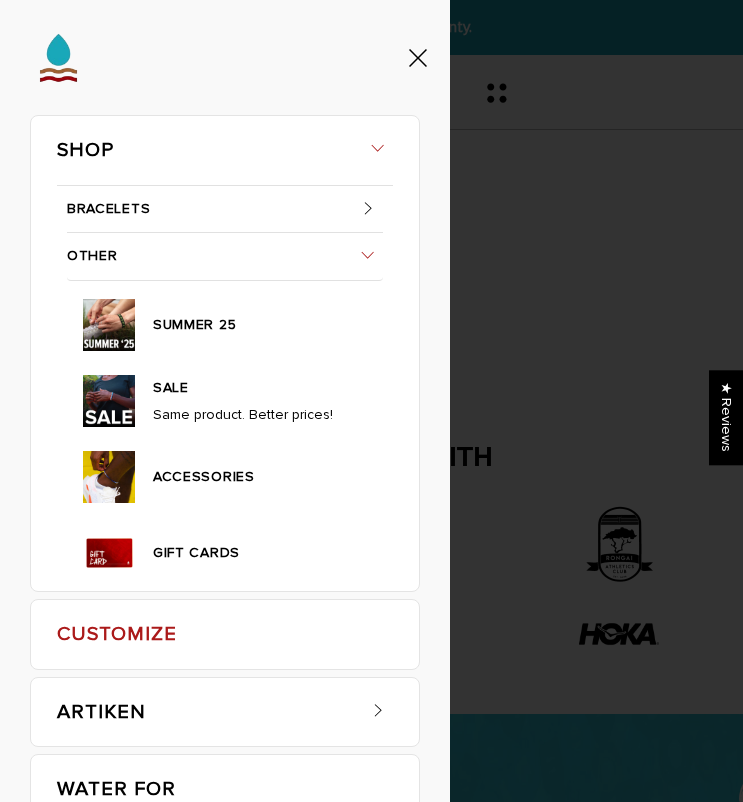 click 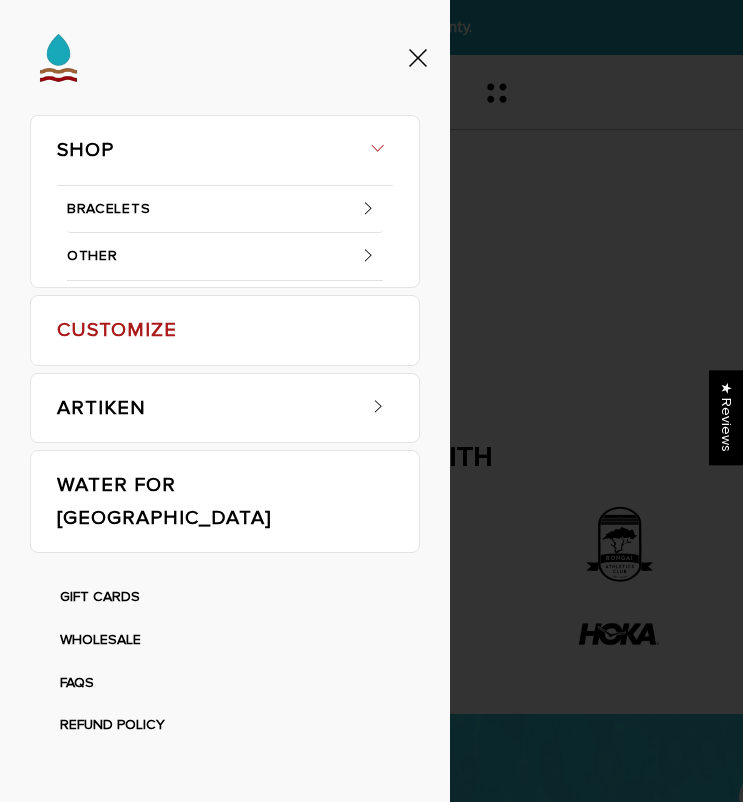 click 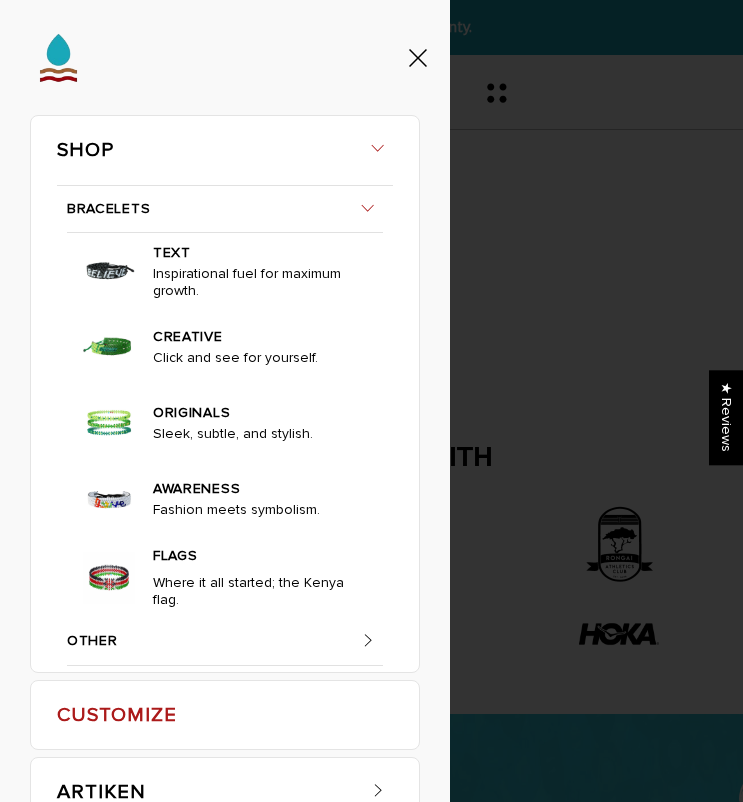 click at bounding box center [109, 271] 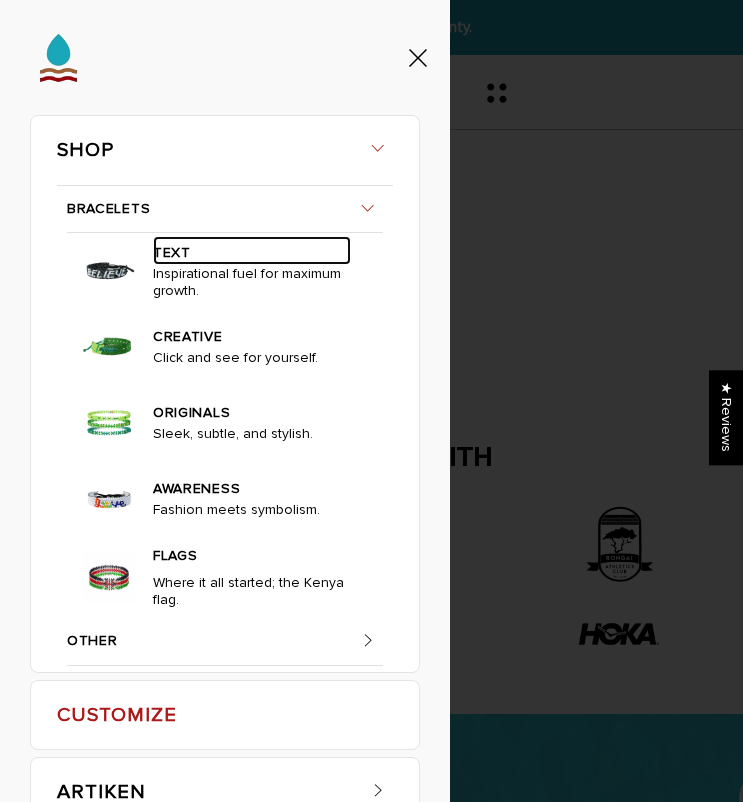 click on "TEXT" at bounding box center (252, 250) 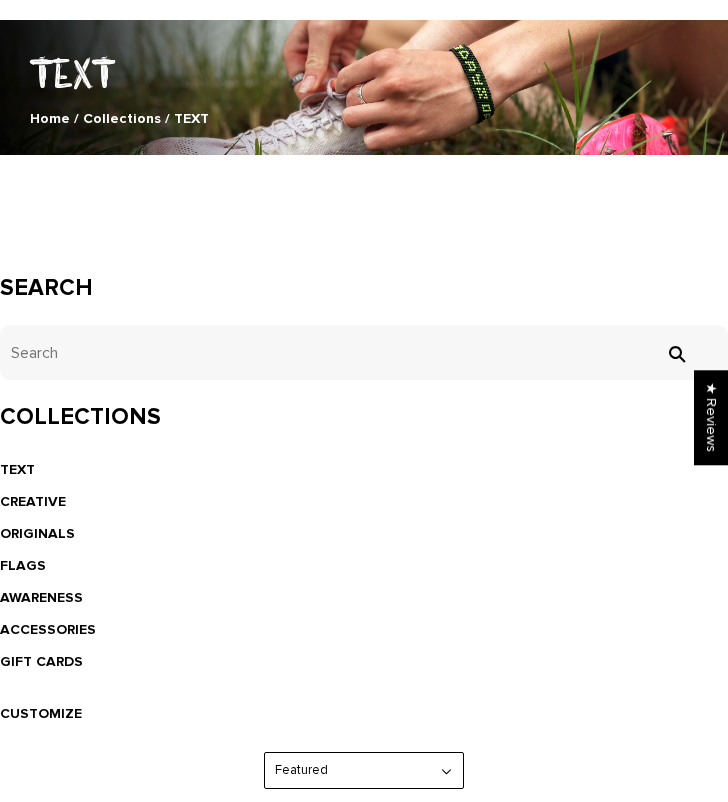 scroll, scrollTop: 500, scrollLeft: 0, axis: vertical 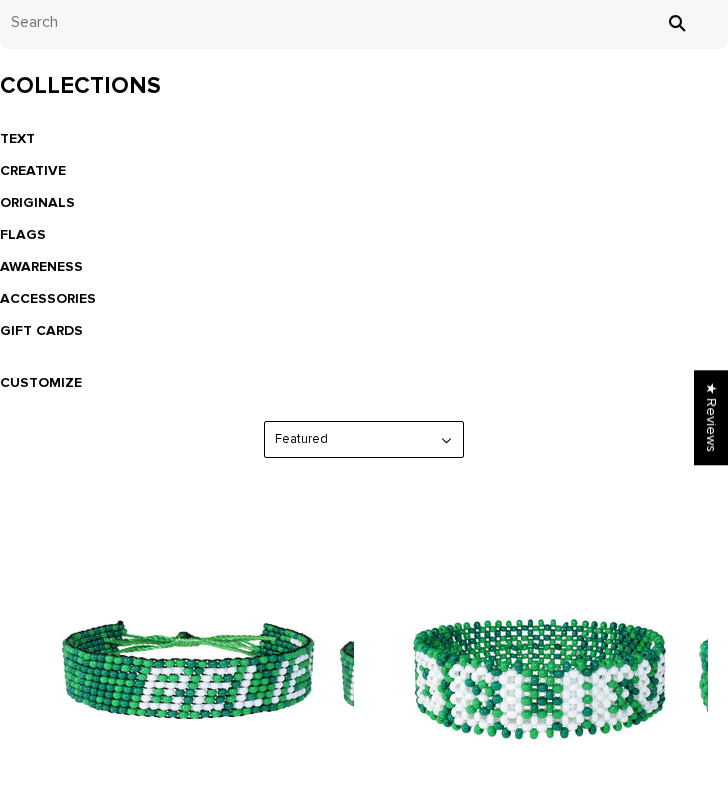 click on "Featured
Best Selling
$ Low to High
$ High to Low
Z-A
A-Z
Oldest to Newest
Newest to Oldest" at bounding box center [364, 439] 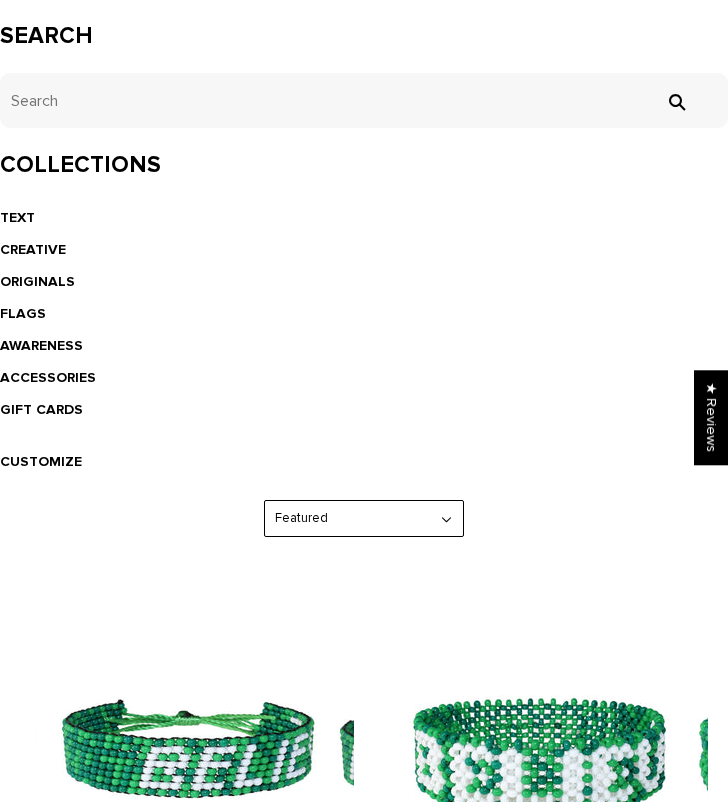scroll, scrollTop: 300, scrollLeft: 0, axis: vertical 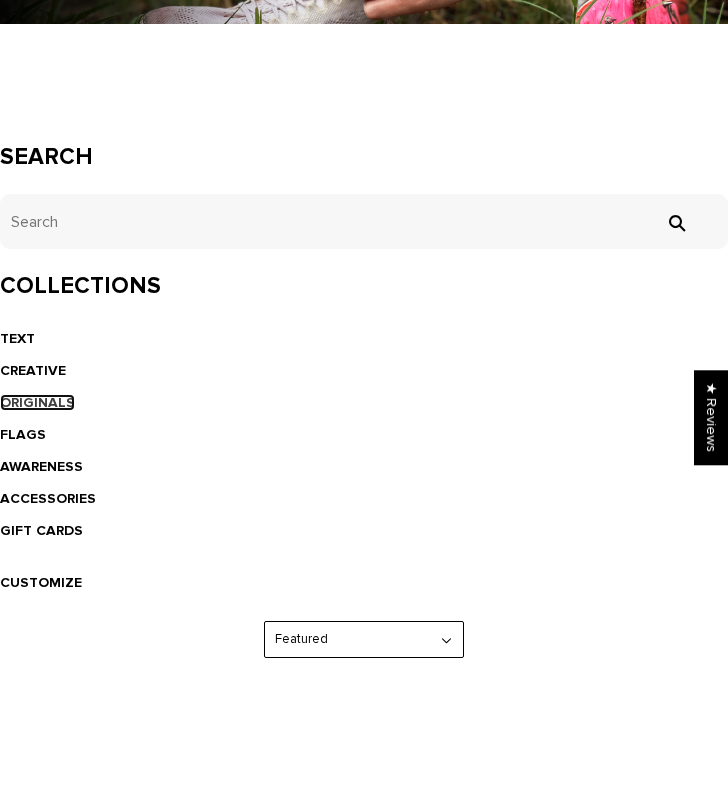 click on "ORIGINALS" at bounding box center (37, 402) 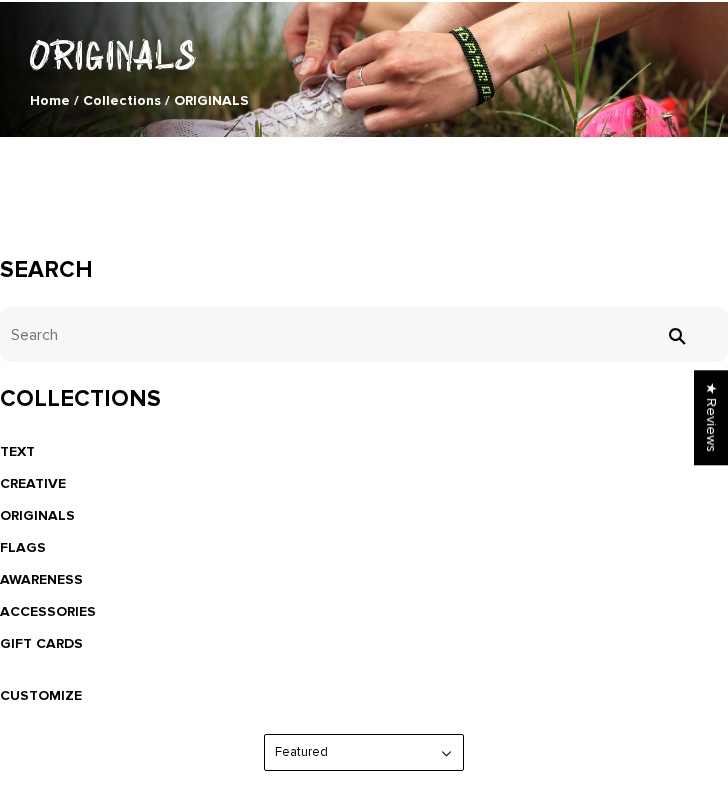 scroll, scrollTop: 300, scrollLeft: 0, axis: vertical 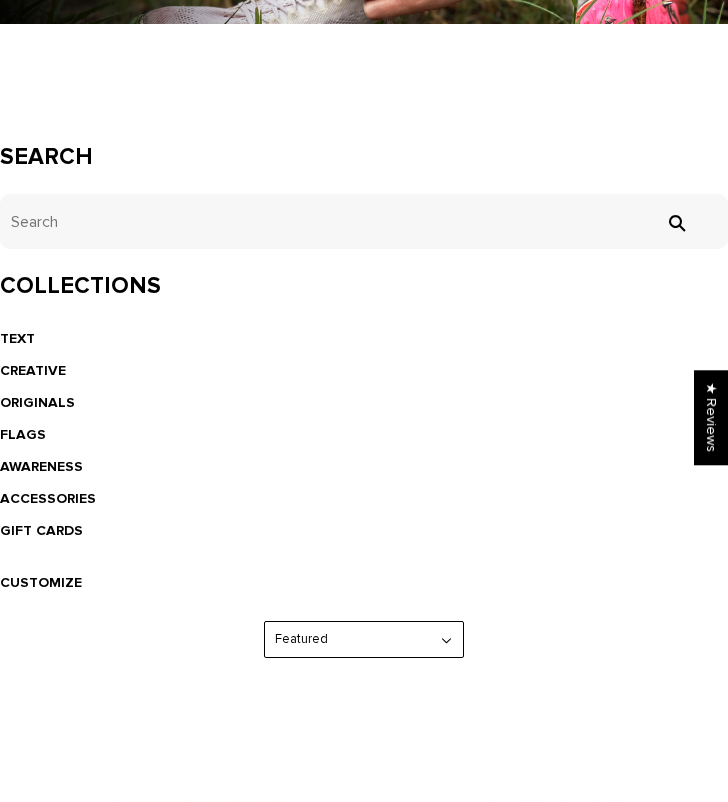 click on "Featured
Best Selling
$ Low to High
$ High to Low
Z-A
A-Z
Oldest to Newest
Newest to Oldest" at bounding box center (364, 639) 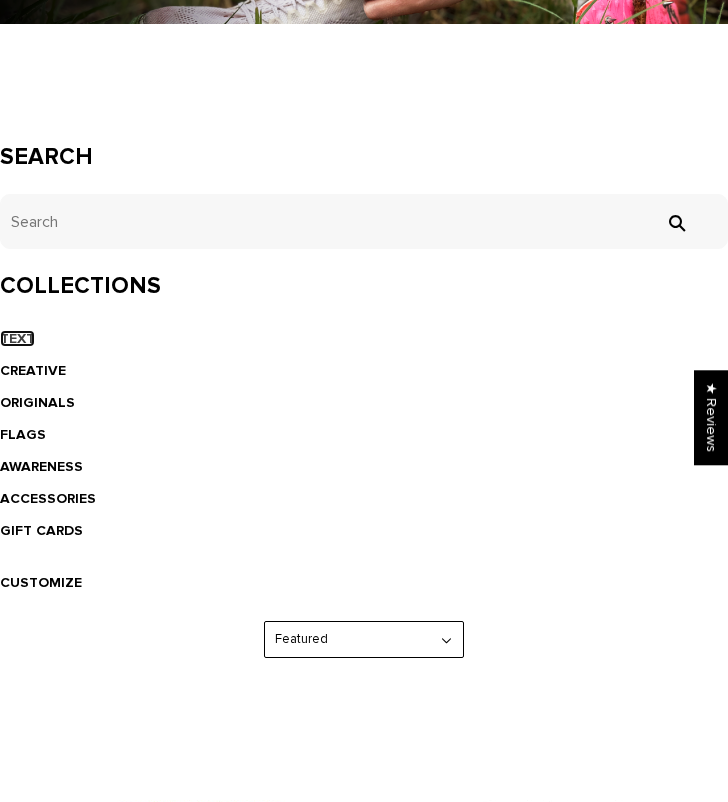 click on "TEXT" at bounding box center [17, 338] 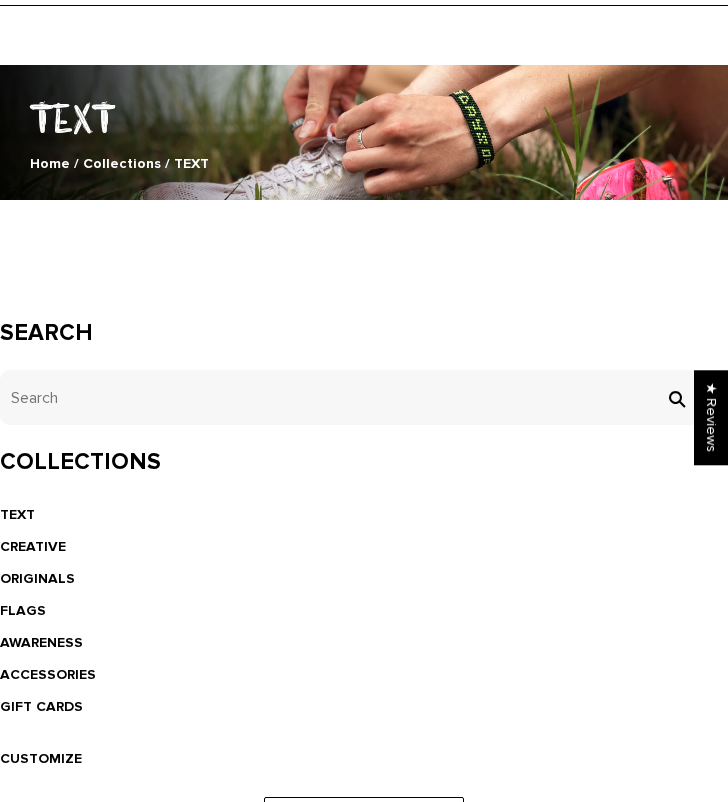 scroll, scrollTop: 300, scrollLeft: 0, axis: vertical 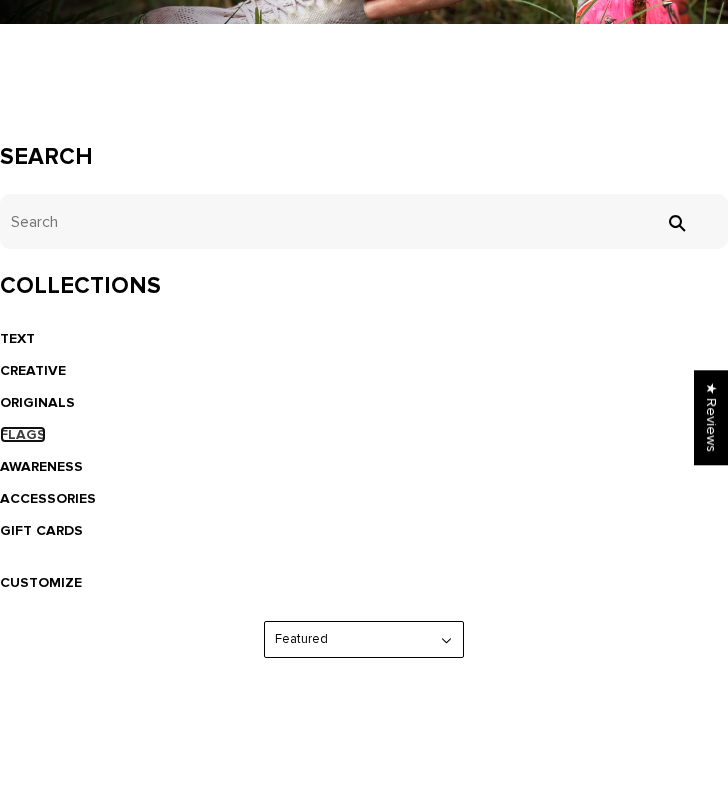 click on "FLAGS" at bounding box center [23, 434] 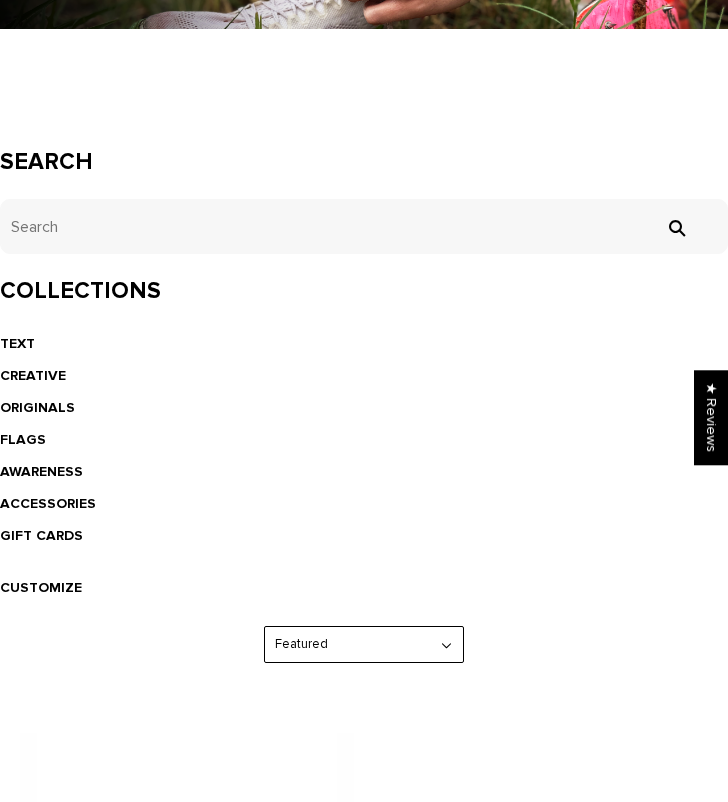 scroll, scrollTop: 300, scrollLeft: 0, axis: vertical 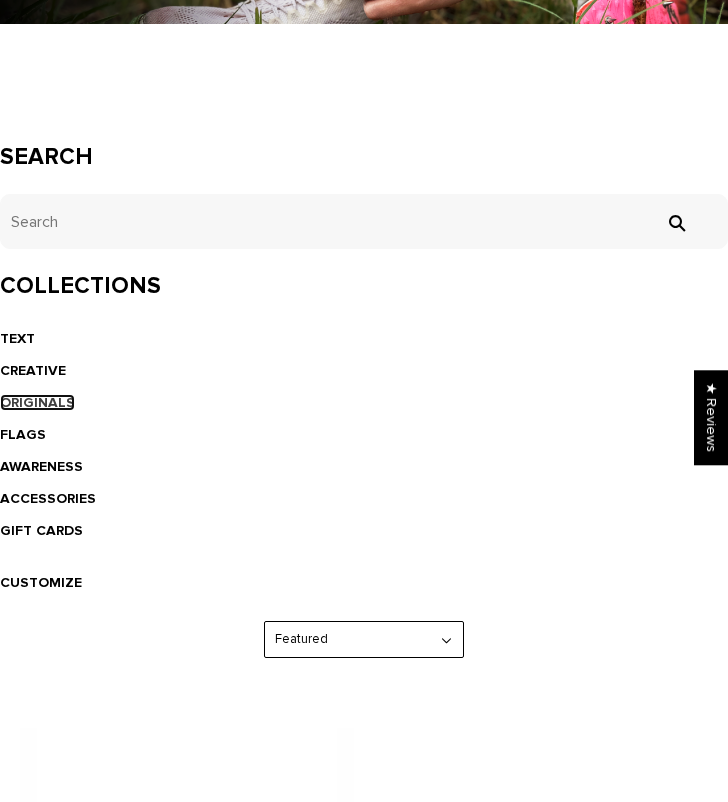 click on "ORIGINALS" at bounding box center [37, 402] 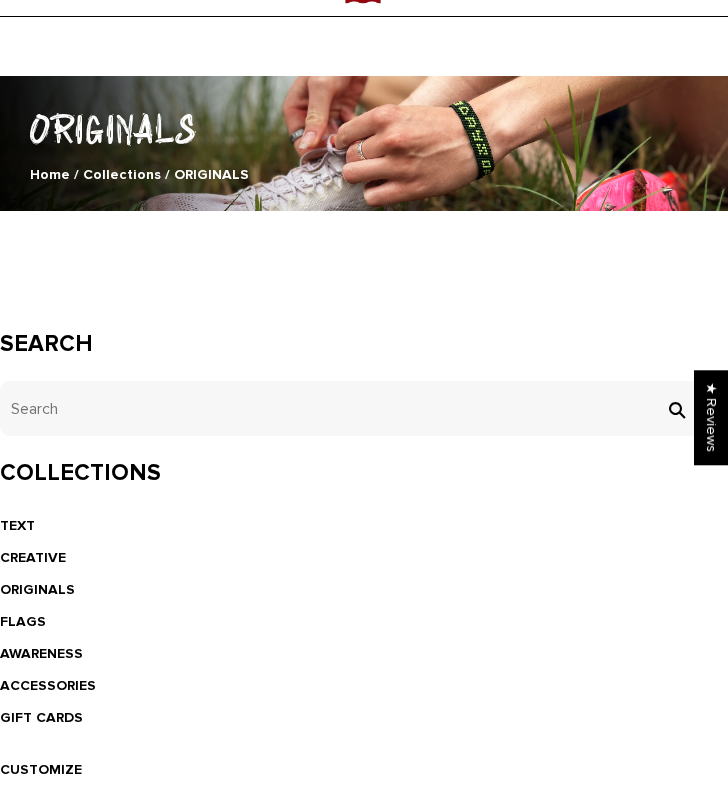 scroll, scrollTop: 400, scrollLeft: 0, axis: vertical 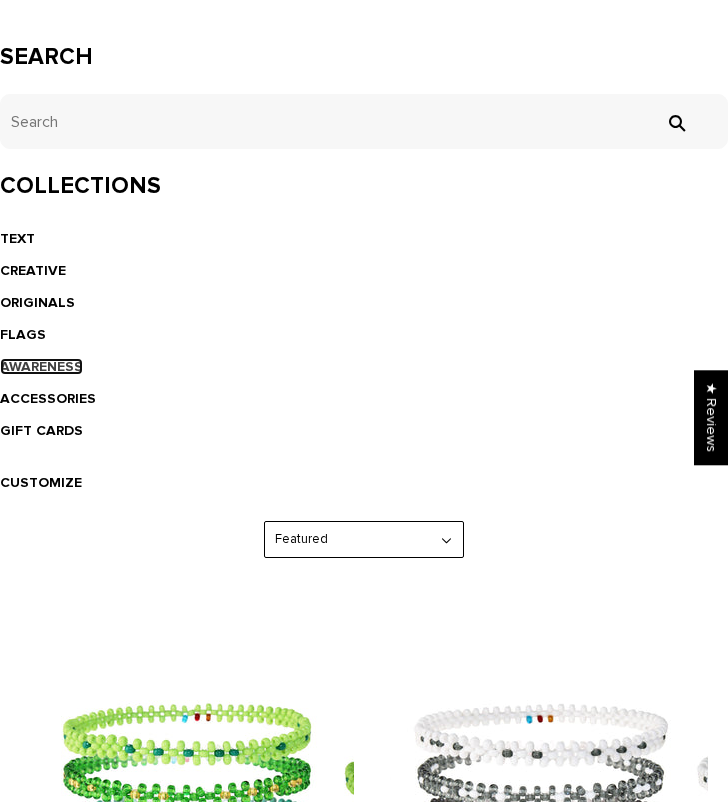 click on "AWARENESS" at bounding box center (41, 366) 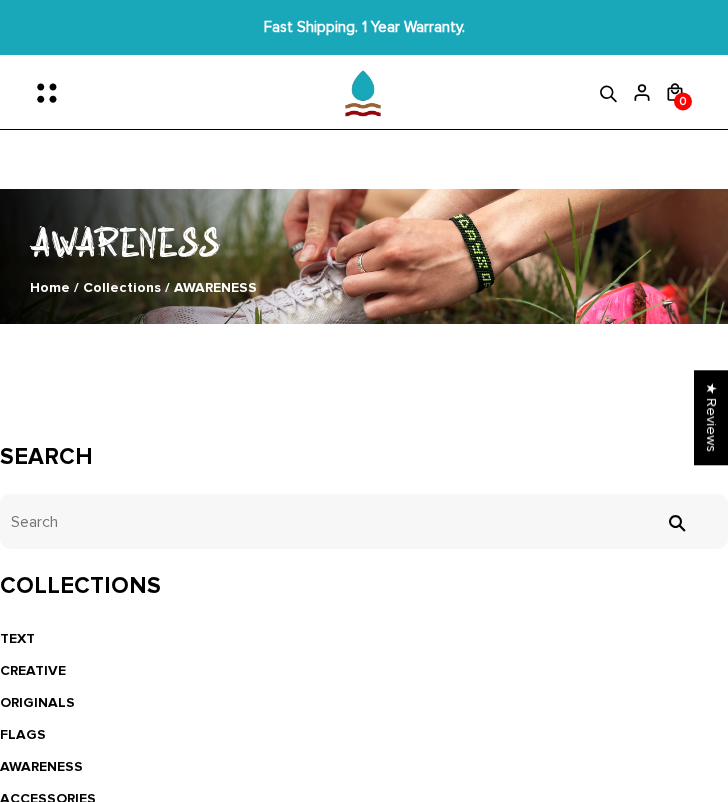 scroll, scrollTop: 400, scrollLeft: 0, axis: vertical 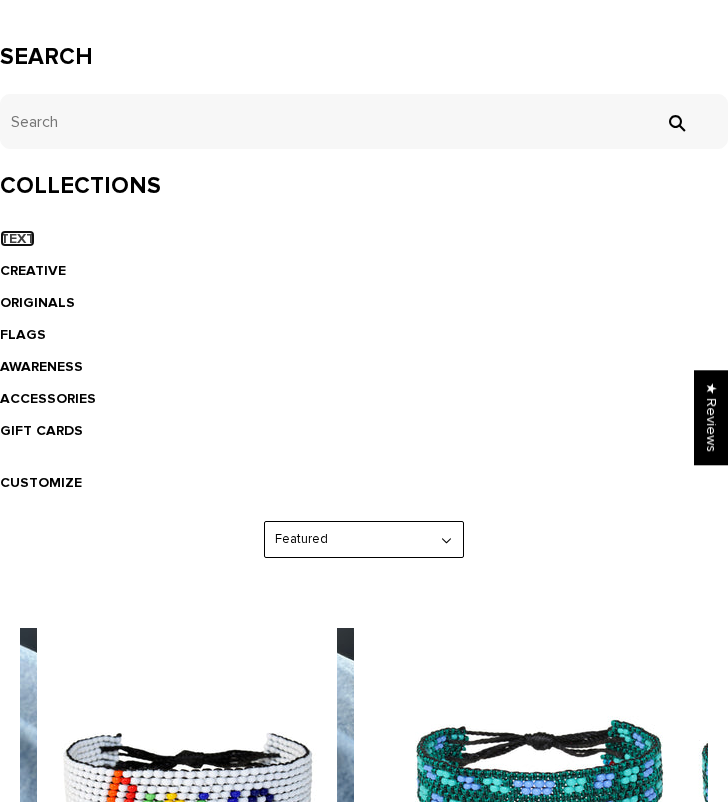 click on "TEXT" at bounding box center (17, 238) 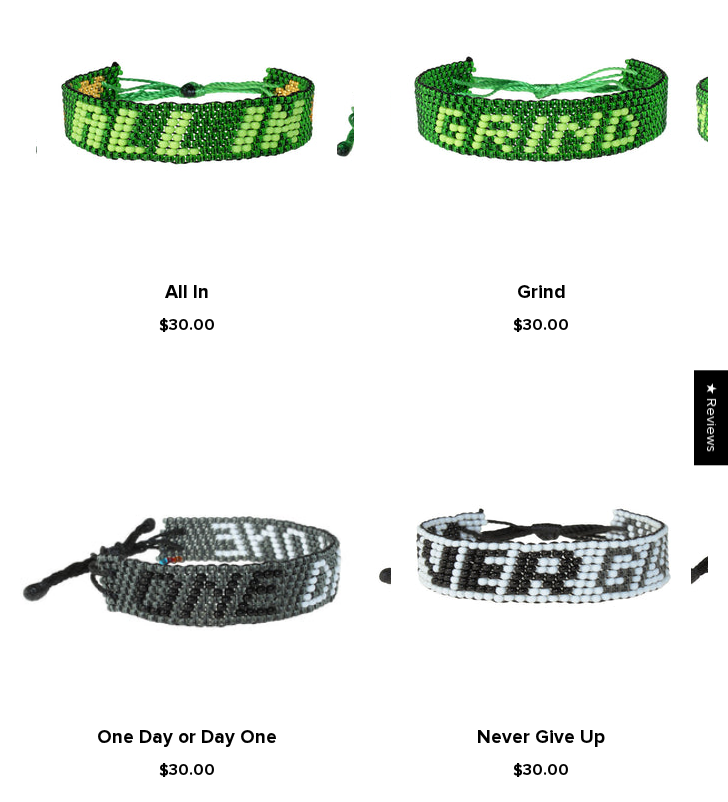 scroll, scrollTop: 6400, scrollLeft: 0, axis: vertical 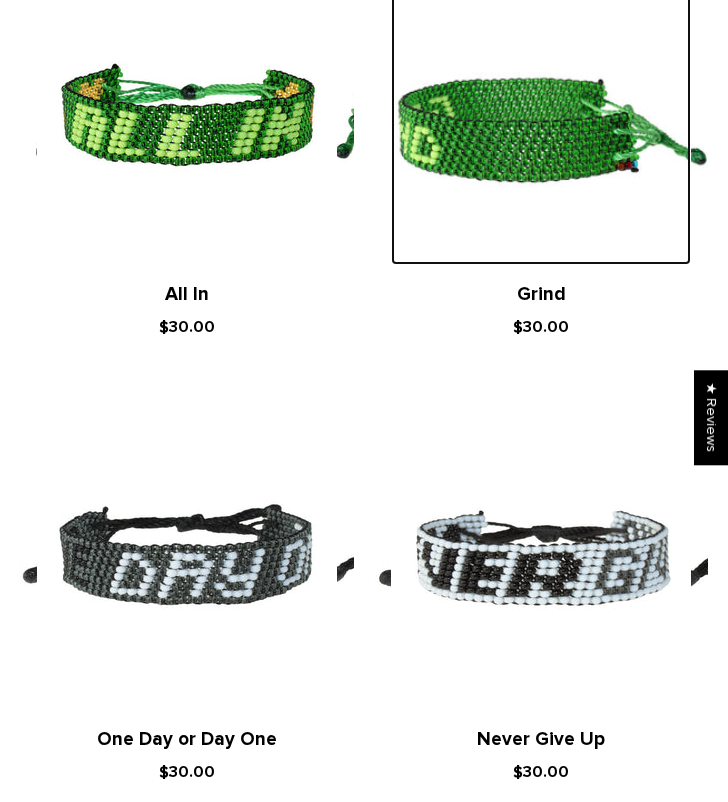 click at bounding box center [541, 115] 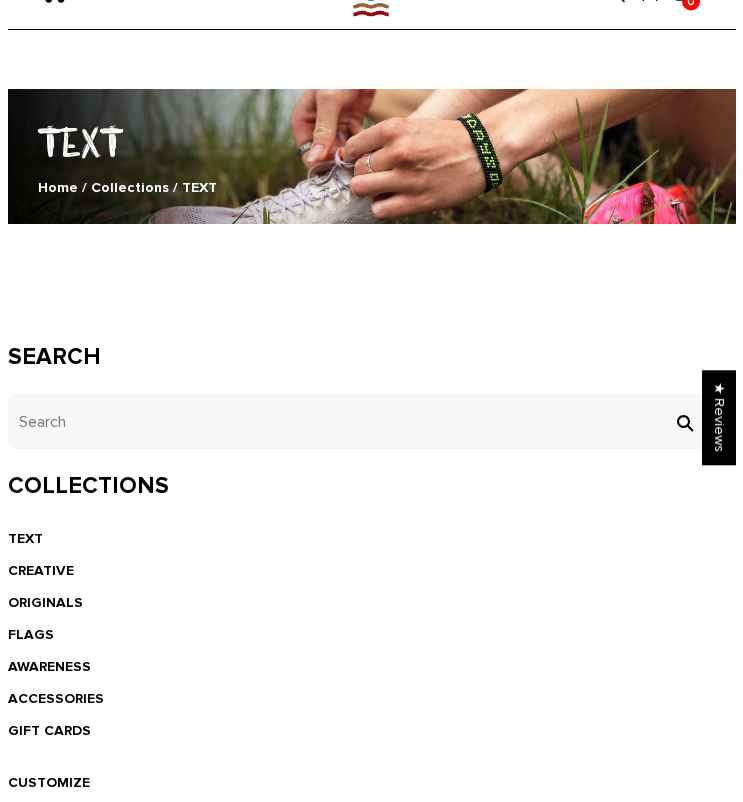 scroll, scrollTop: 0, scrollLeft: 0, axis: both 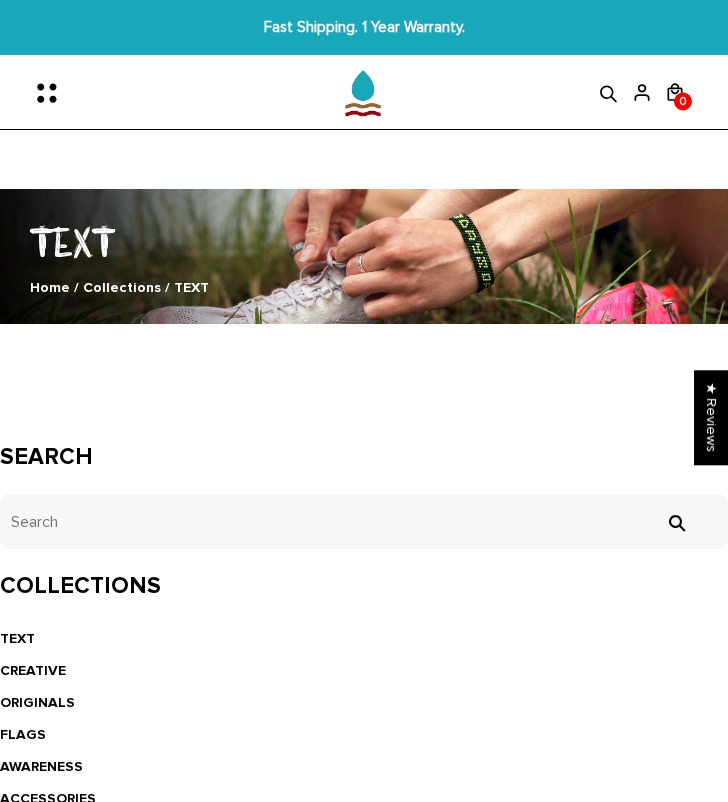 click 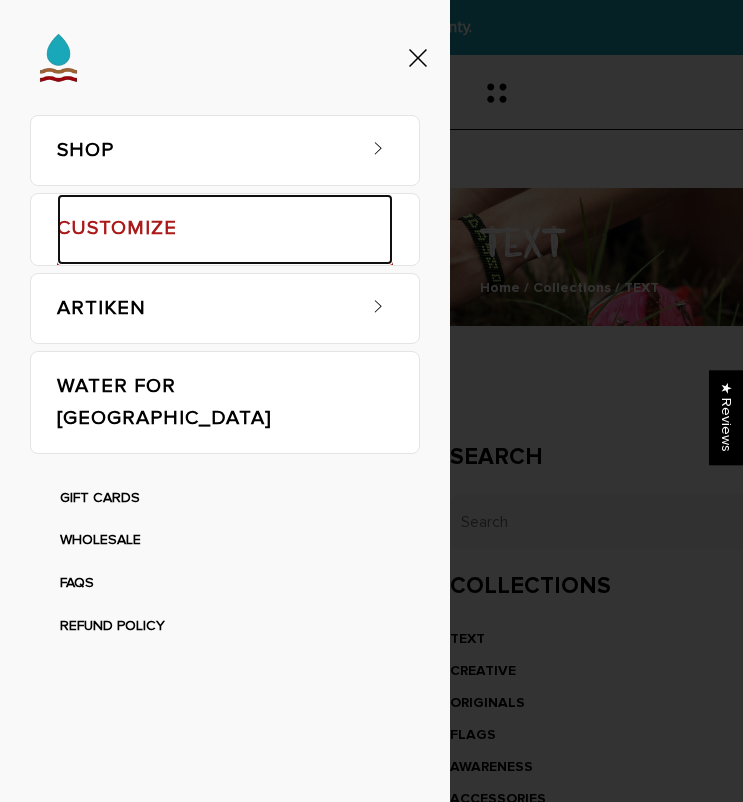 click on "CUSTOMIZE" at bounding box center [225, 230] 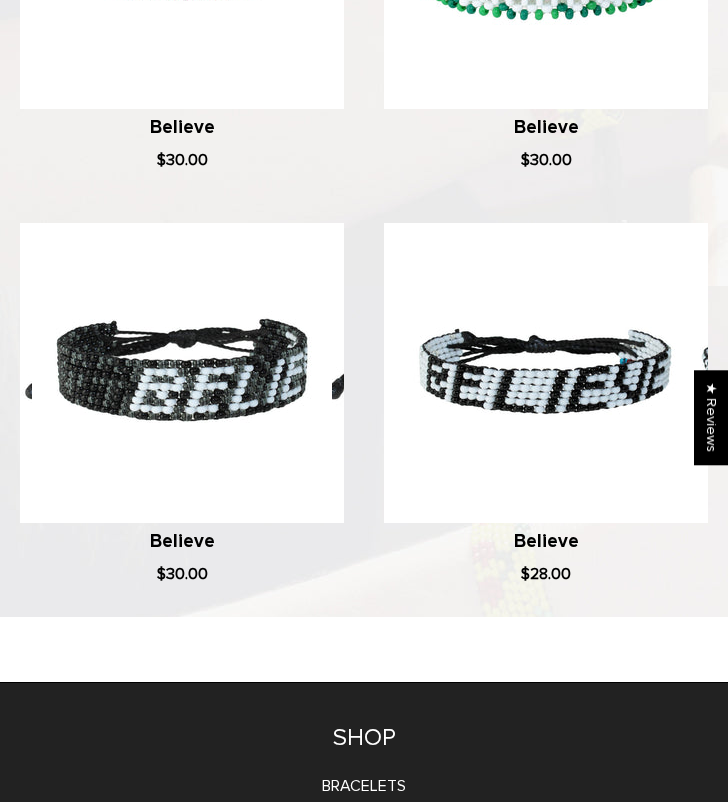 scroll, scrollTop: 2200, scrollLeft: 0, axis: vertical 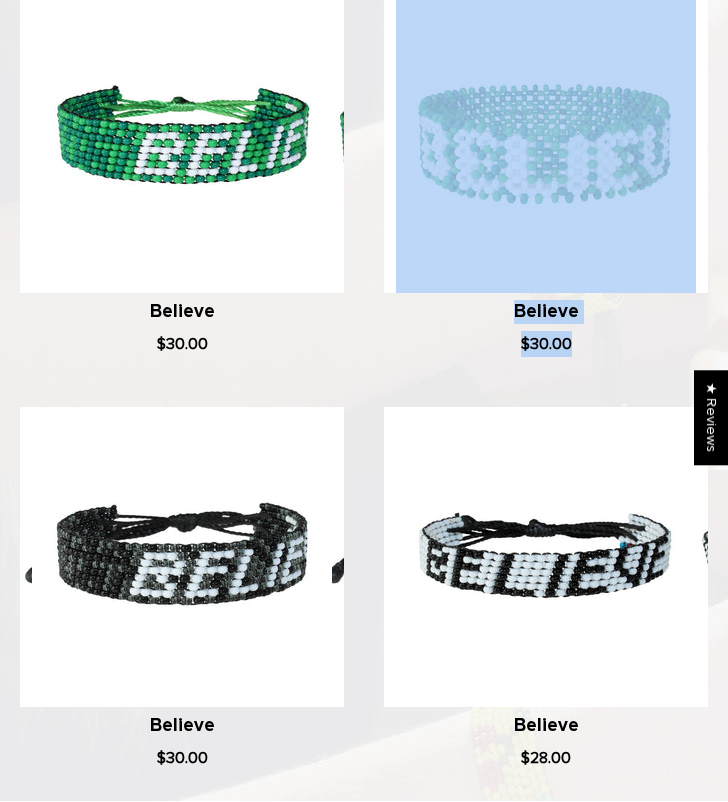 drag, startPoint x: 597, startPoint y: 361, endPoint x: 320, endPoint y: 352, distance: 277.14618 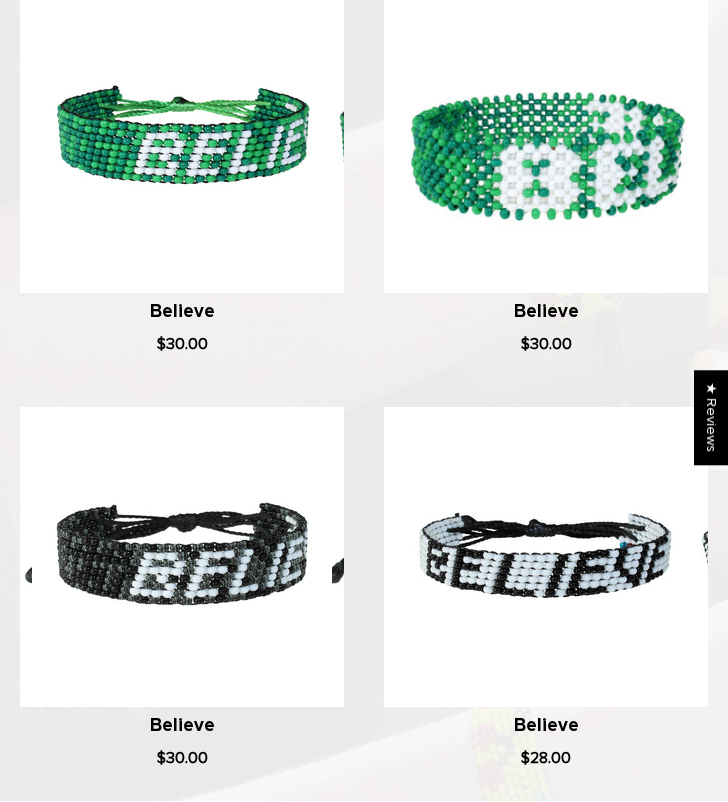 scroll, scrollTop: 2100, scrollLeft: 0, axis: vertical 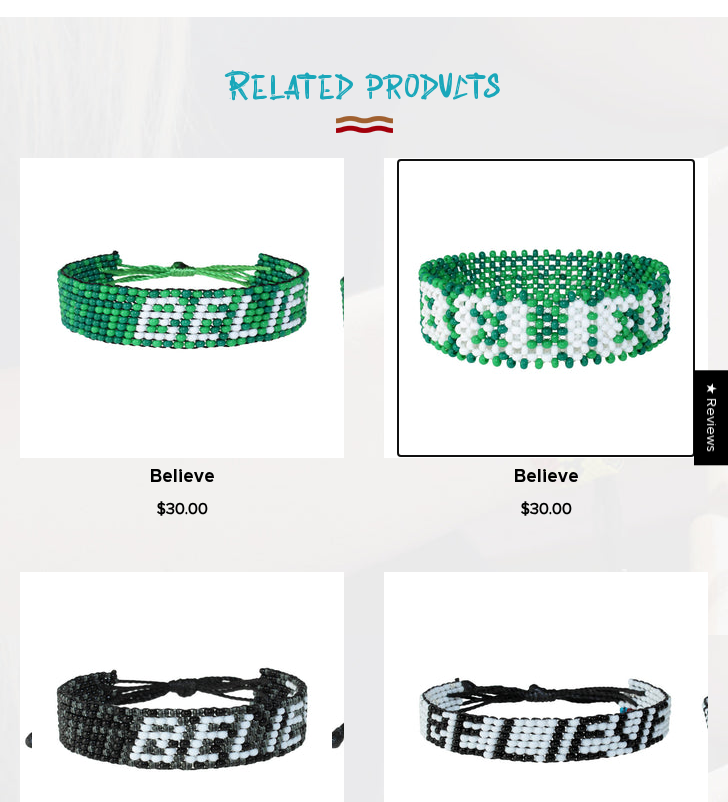 drag, startPoint x: 560, startPoint y: 234, endPoint x: 526, endPoint y: 76, distance: 161.61684 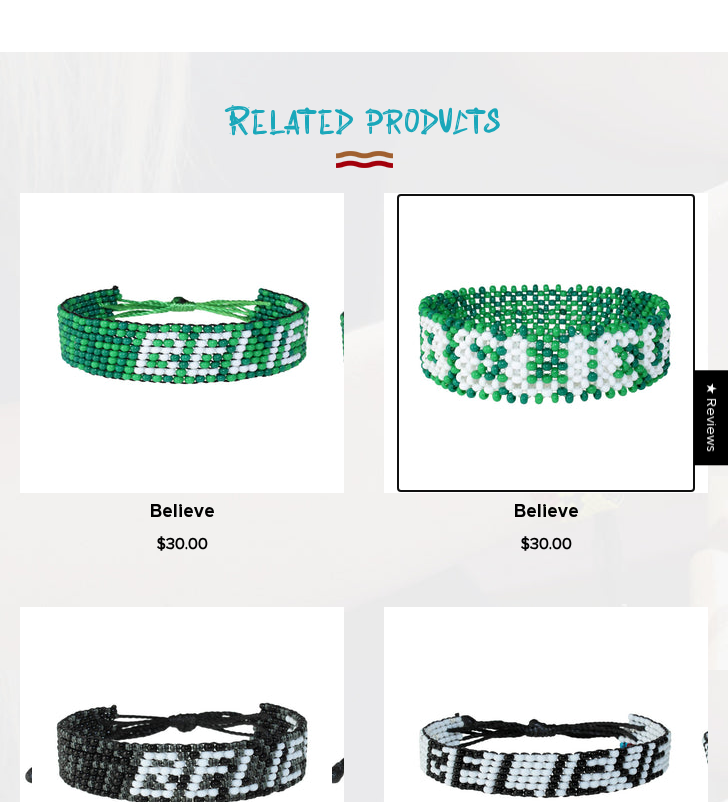 drag, startPoint x: 440, startPoint y: 191, endPoint x: 438, endPoint y: 232, distance: 41.04875 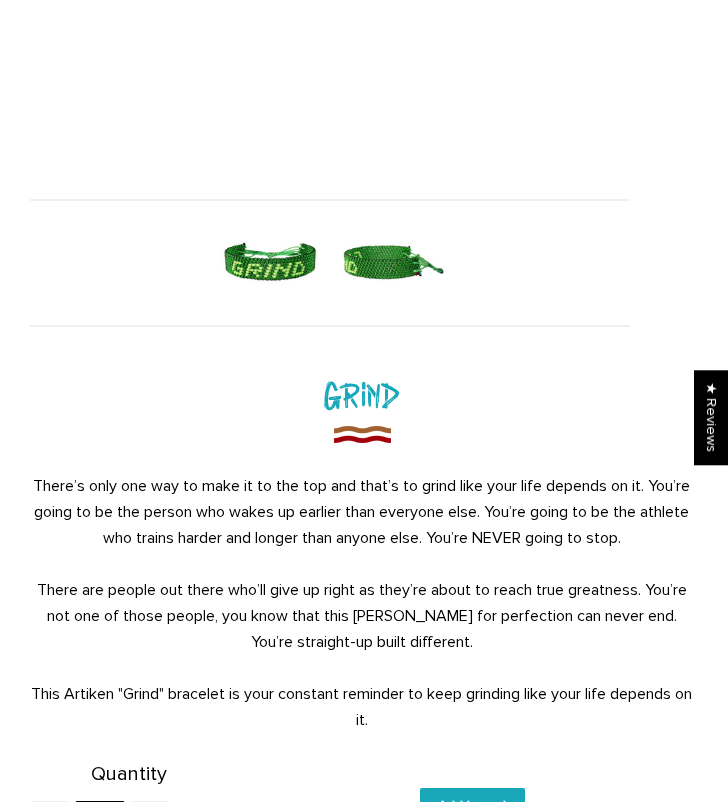 scroll, scrollTop: 300, scrollLeft: 0, axis: vertical 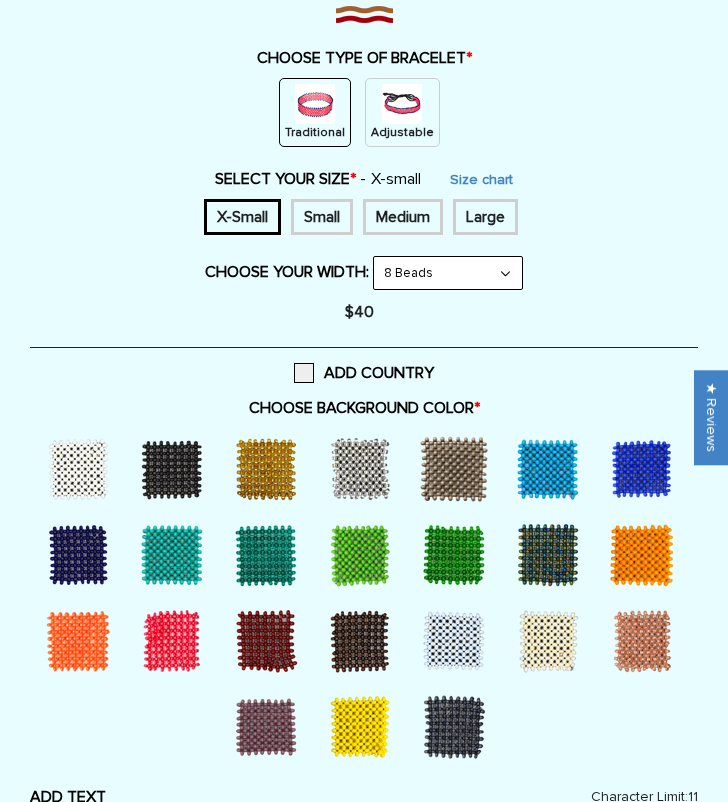 click at bounding box center [78, 469] 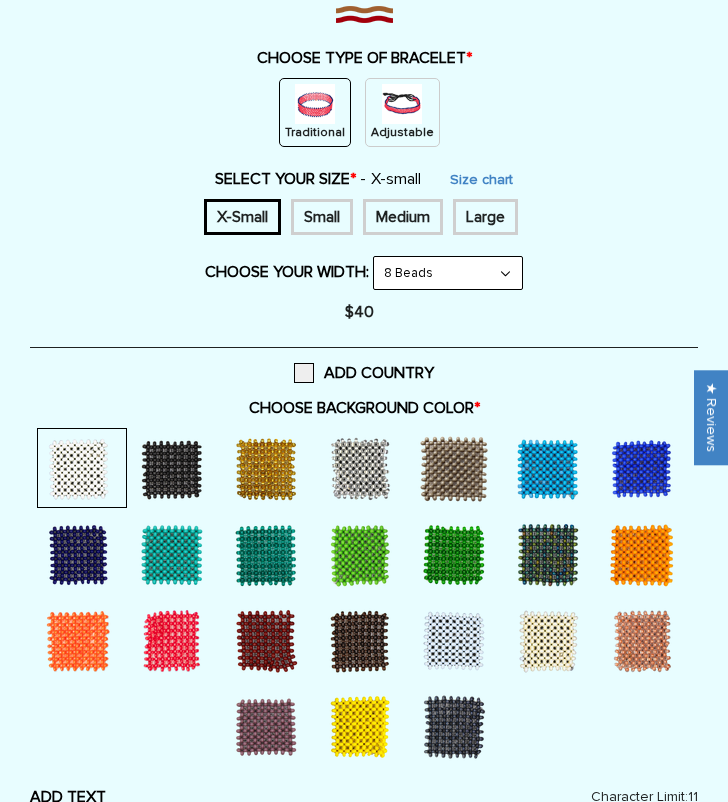 click at bounding box center [454, 641] 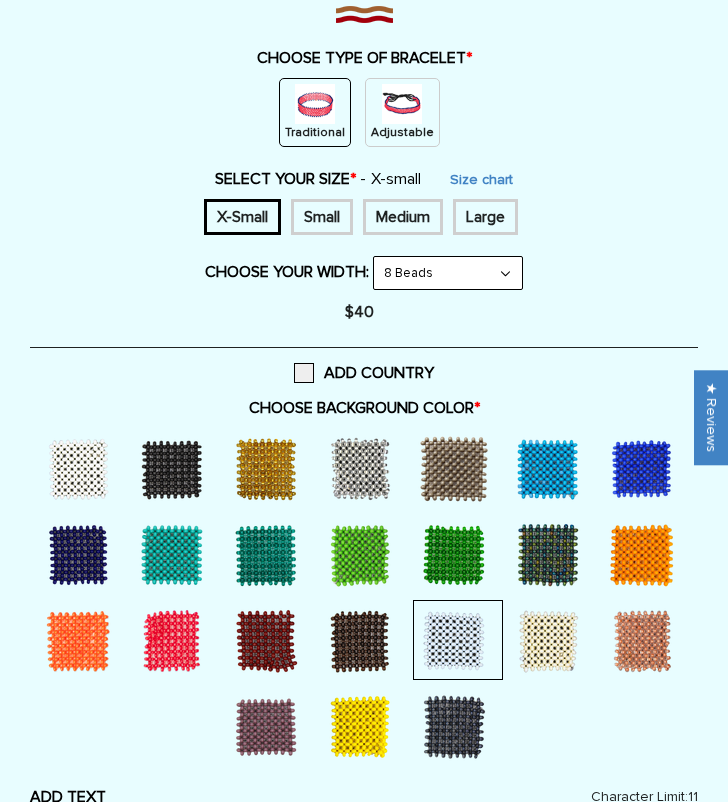 drag, startPoint x: 103, startPoint y: 478, endPoint x: 171, endPoint y: 505, distance: 73.1642 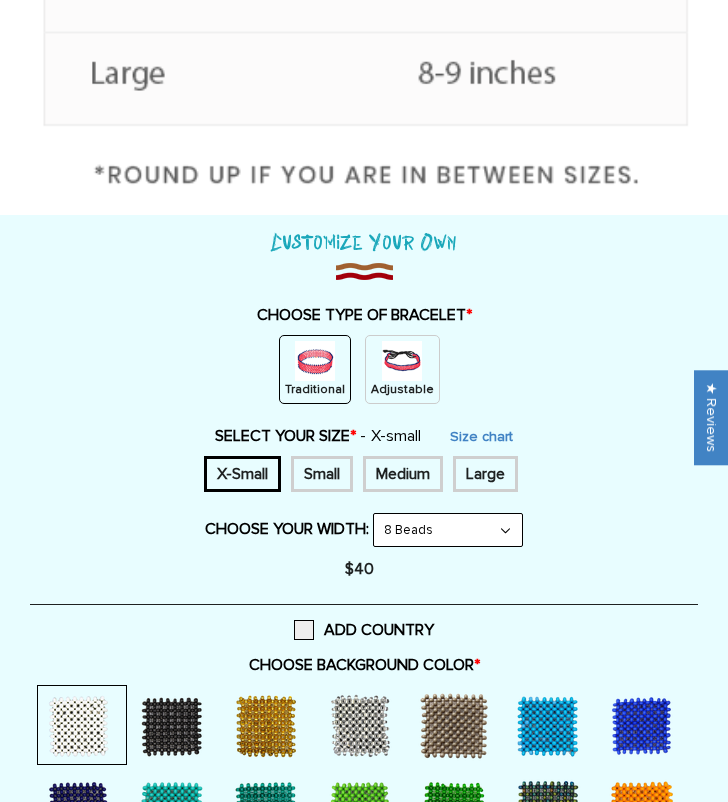 scroll, scrollTop: 1979, scrollLeft: 0, axis: vertical 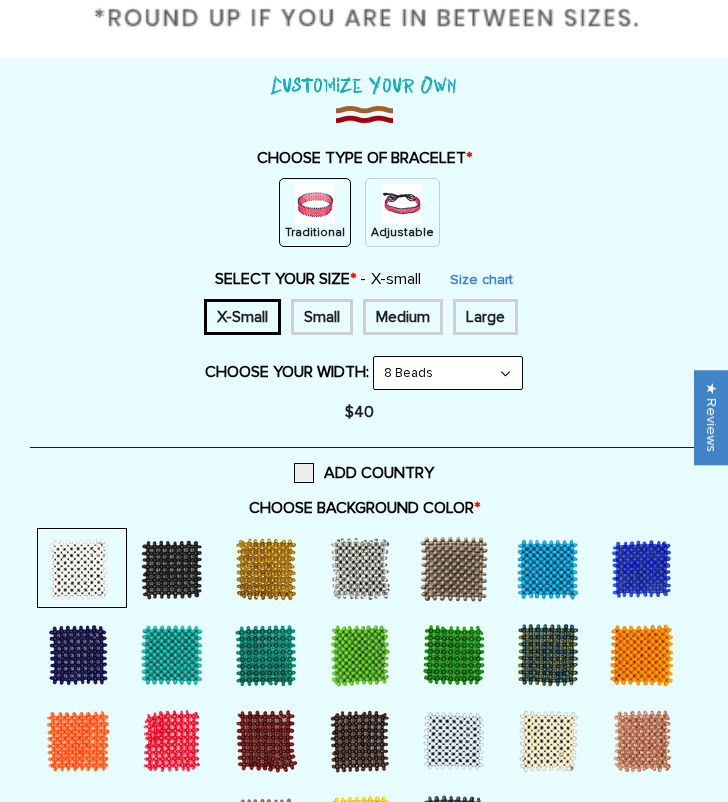 click on "Small" at bounding box center (322, 317) 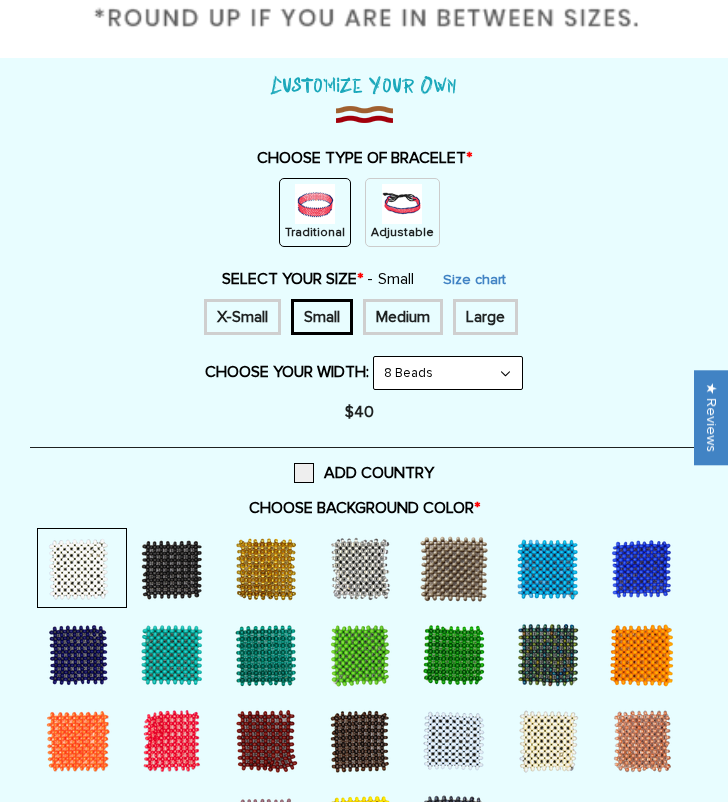 click on "8 Beads
6 Beads
10 Beads" at bounding box center [448, 373] 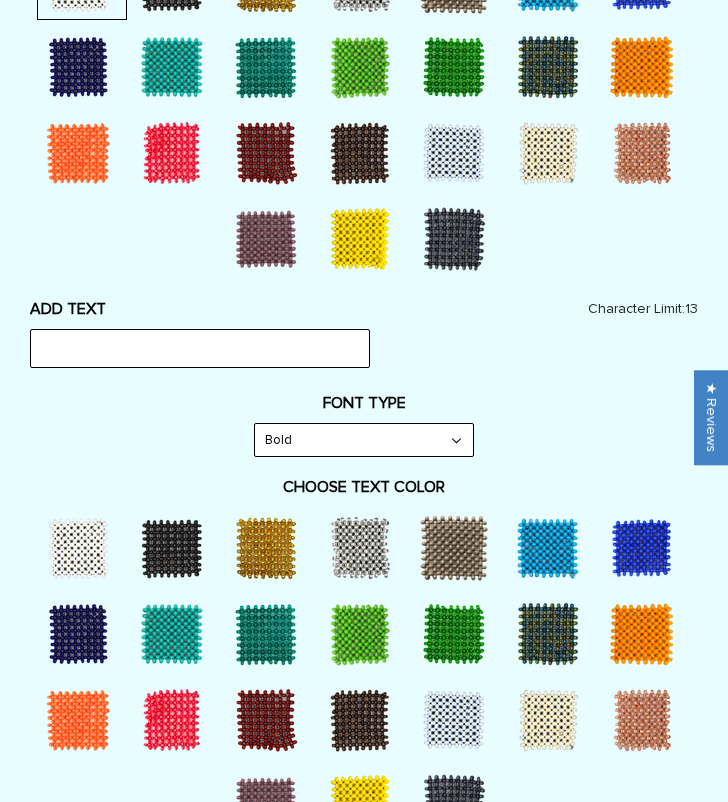 scroll, scrollTop: 2579, scrollLeft: 0, axis: vertical 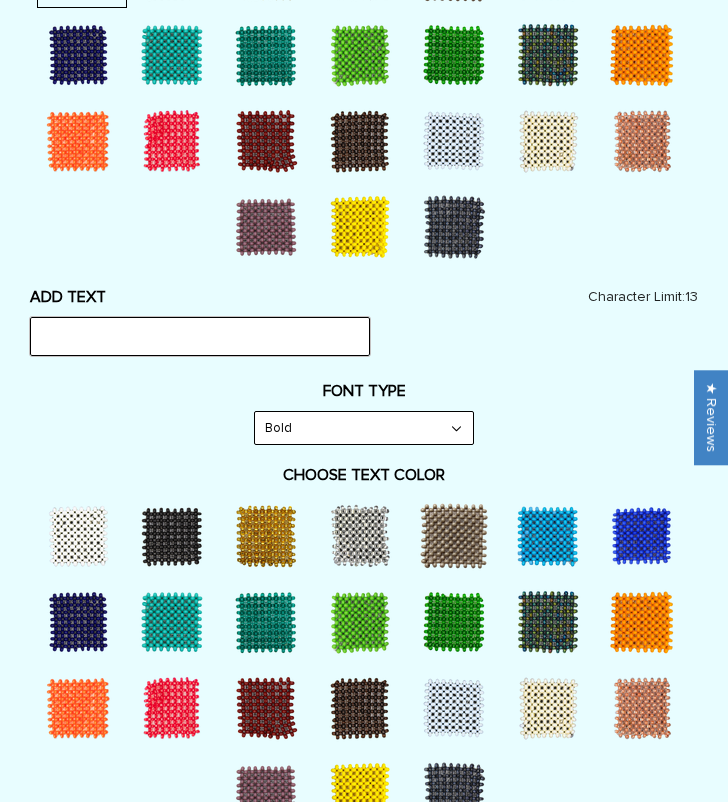 click at bounding box center [200, 336] 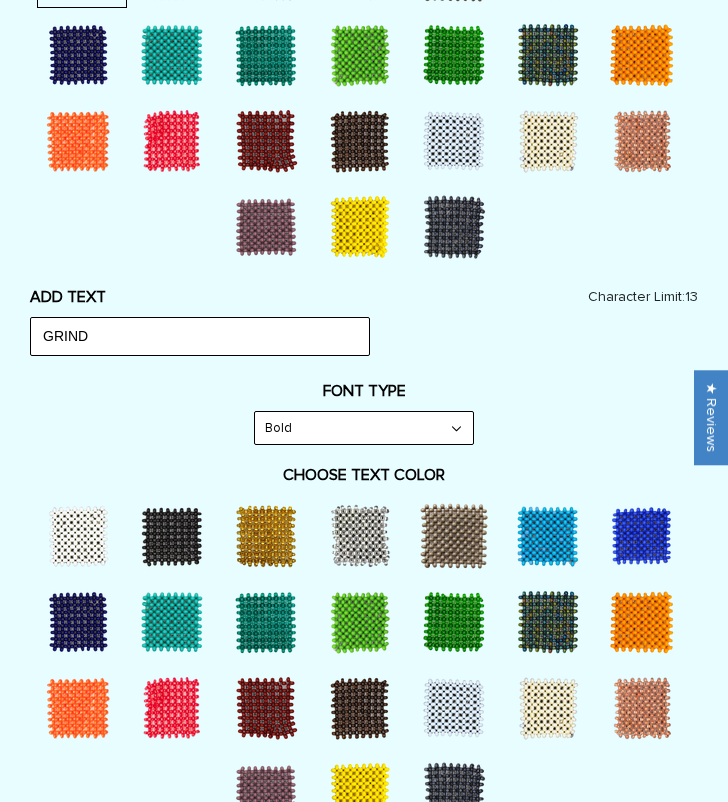 drag, startPoint x: 343, startPoint y: 437, endPoint x: 359, endPoint y: 434, distance: 16.27882 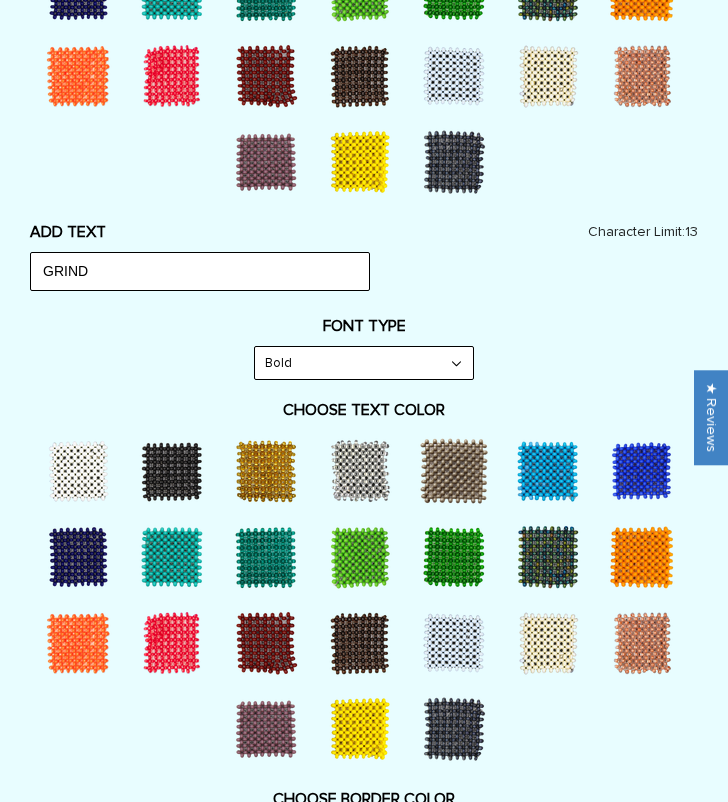 scroll, scrollTop: 2679, scrollLeft: 0, axis: vertical 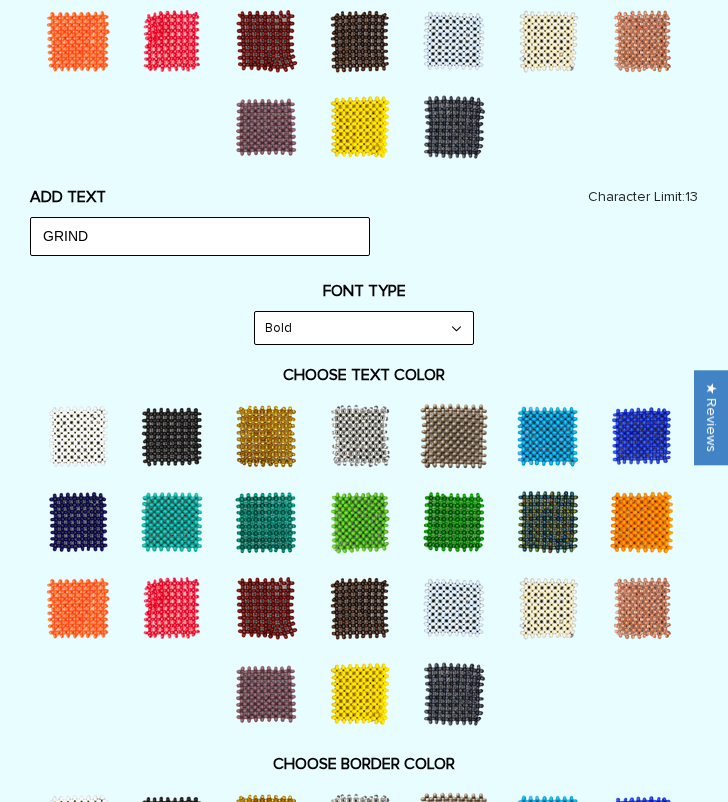 click at bounding box center (548, 608) 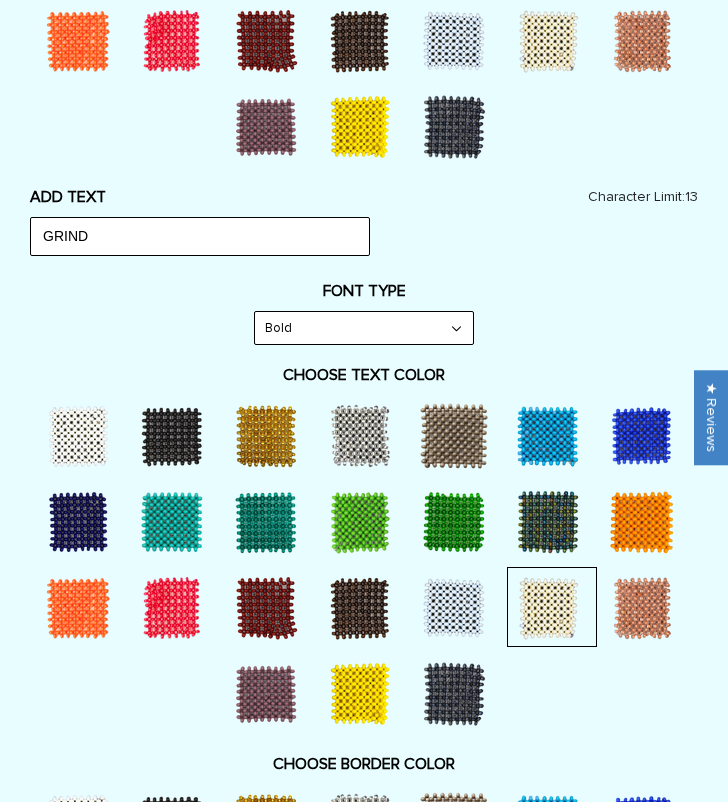 click at bounding box center [360, 436] 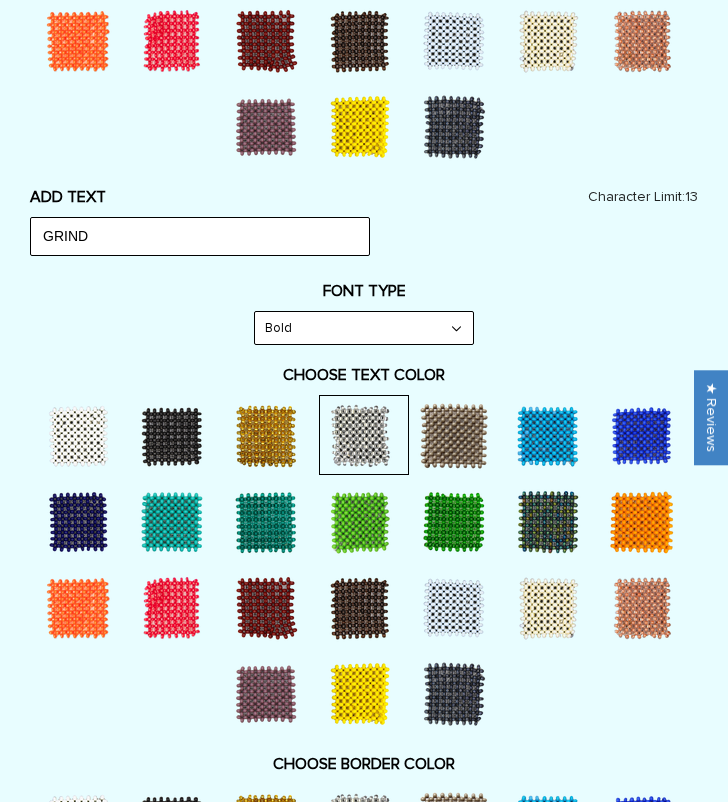 click at bounding box center [172, 436] 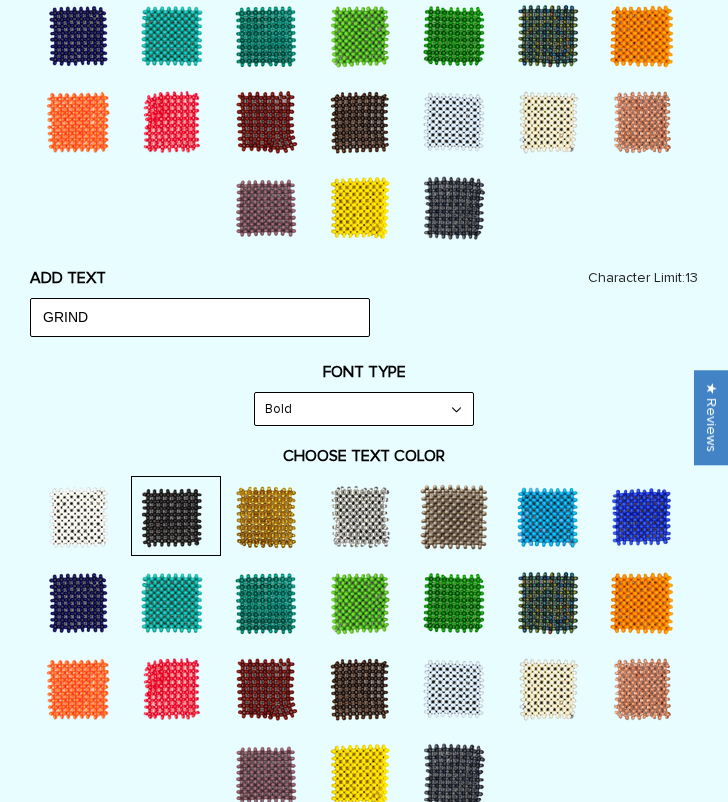 scroll, scrollTop: 2579, scrollLeft: 0, axis: vertical 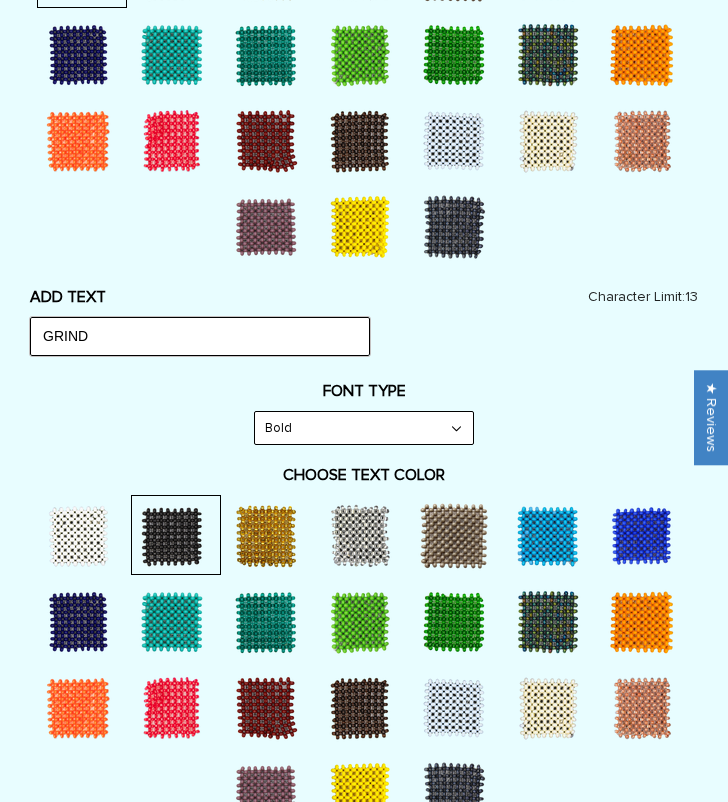 click on "GRIND" at bounding box center (200, 336) 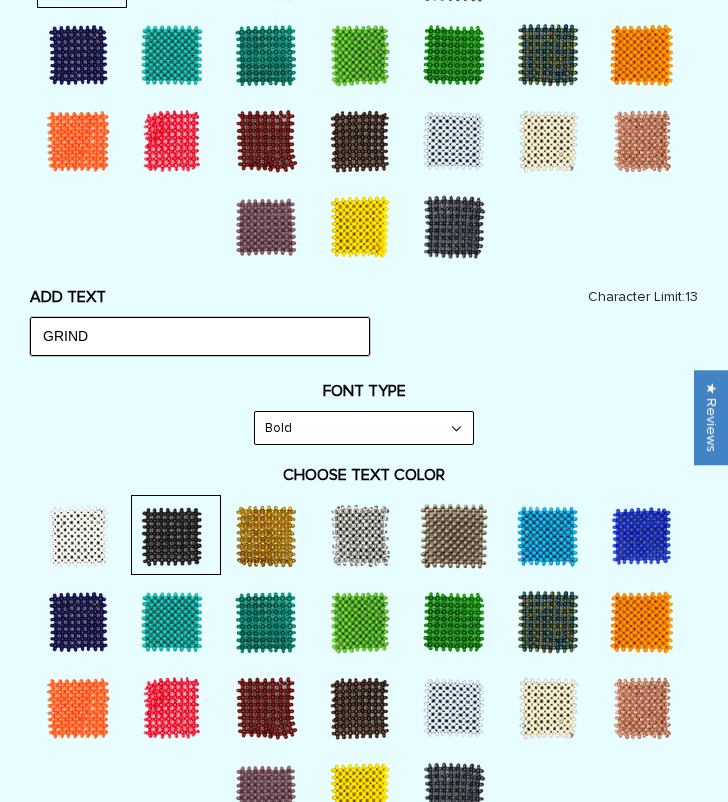 type on "GRIND" 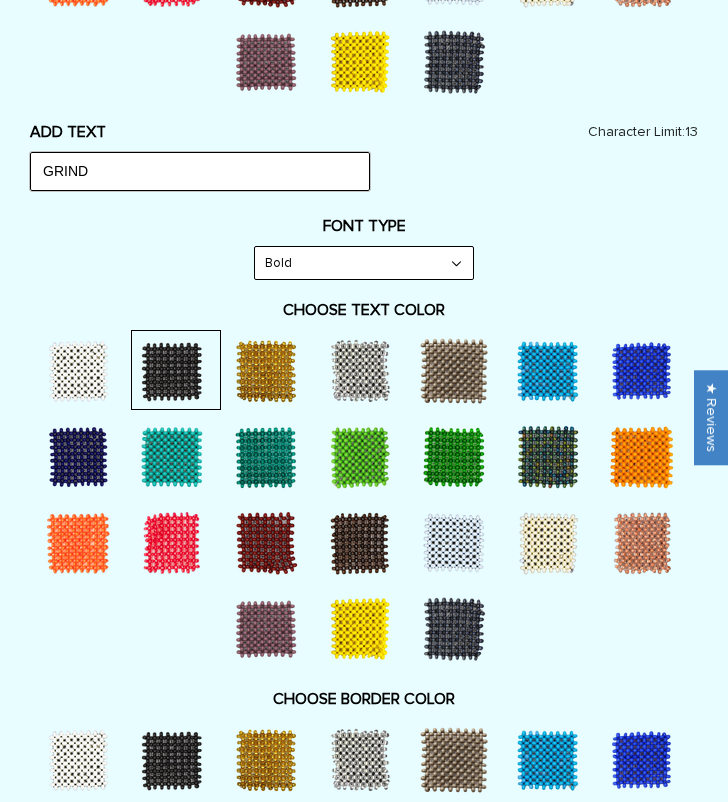 scroll, scrollTop: 2779, scrollLeft: 0, axis: vertical 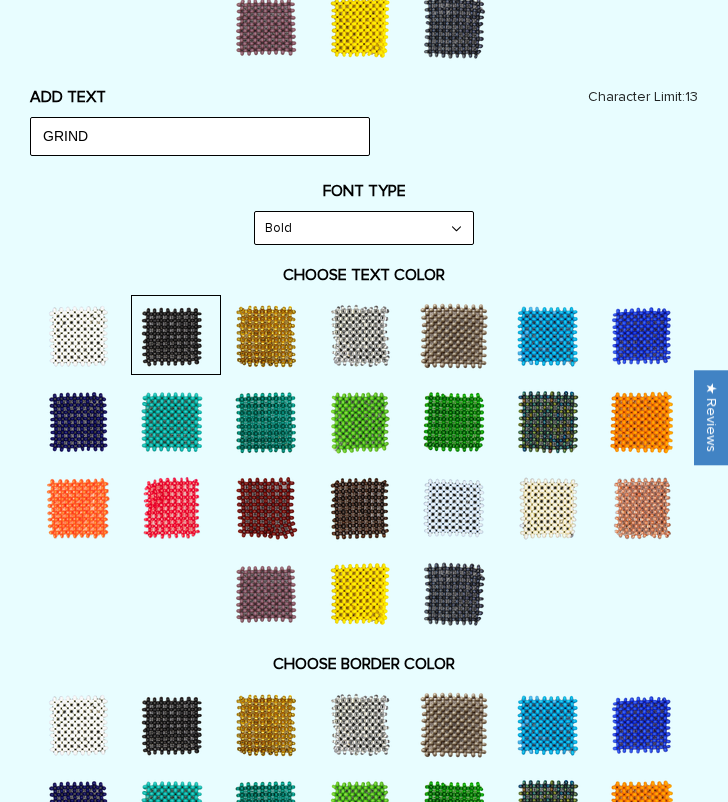 click at bounding box center (266, 336) 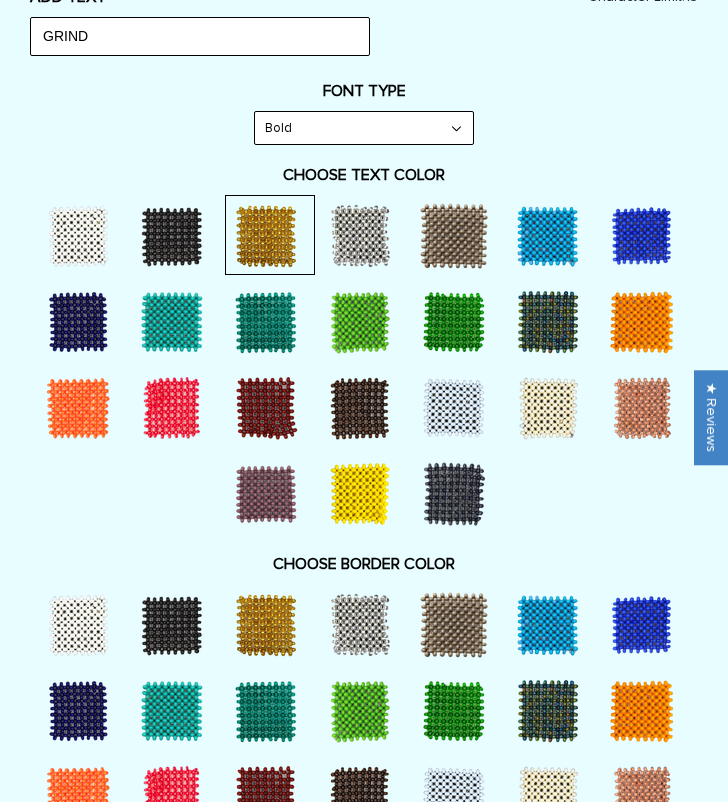 scroll, scrollTop: 2779, scrollLeft: 0, axis: vertical 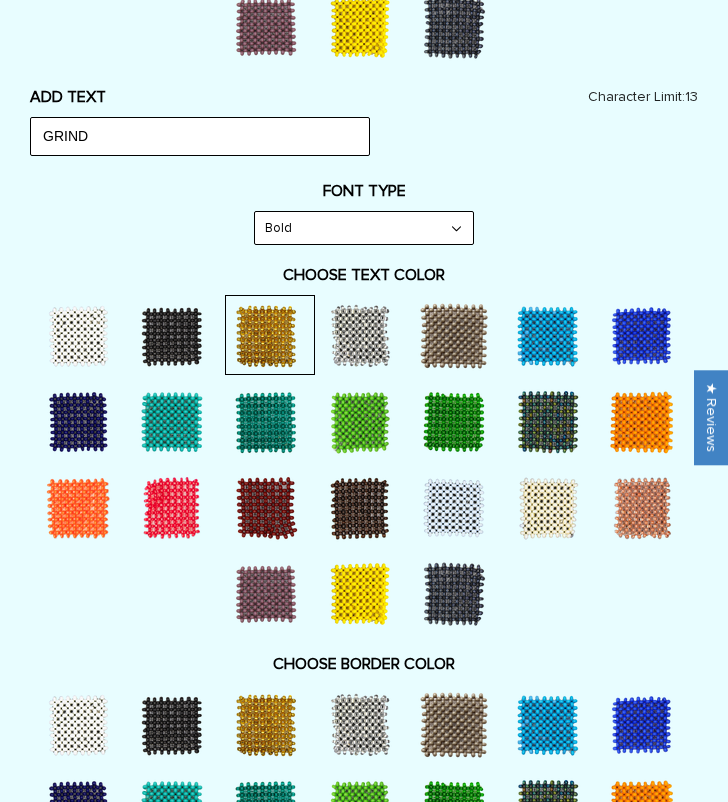 click at bounding box center [172, 336] 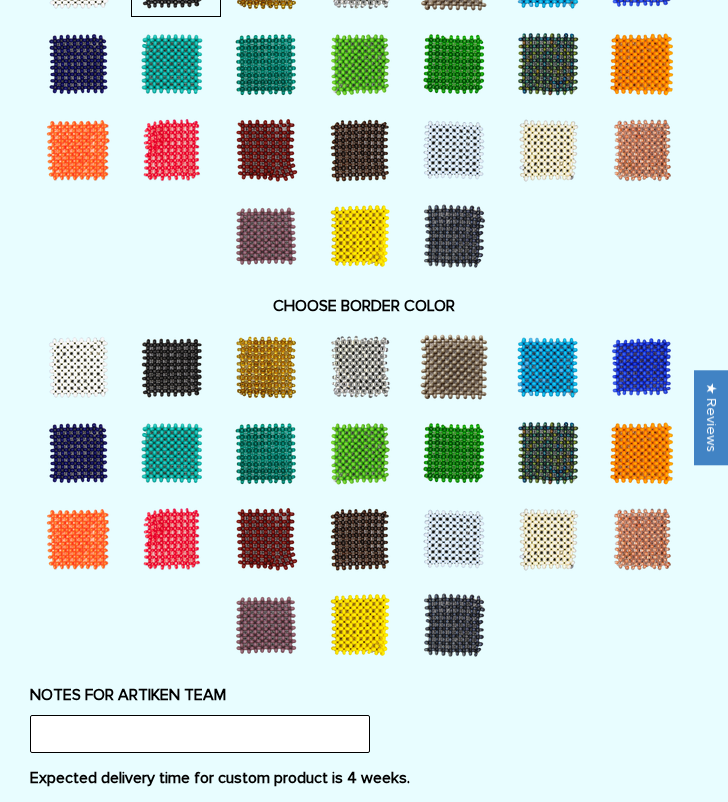 scroll, scrollTop: 3179, scrollLeft: 0, axis: vertical 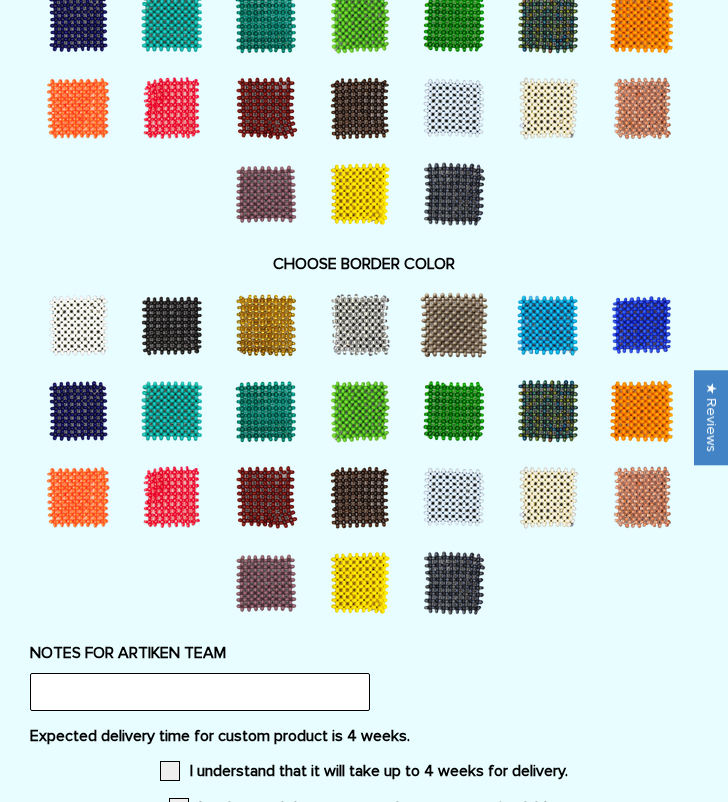 click at bounding box center (548, 497) 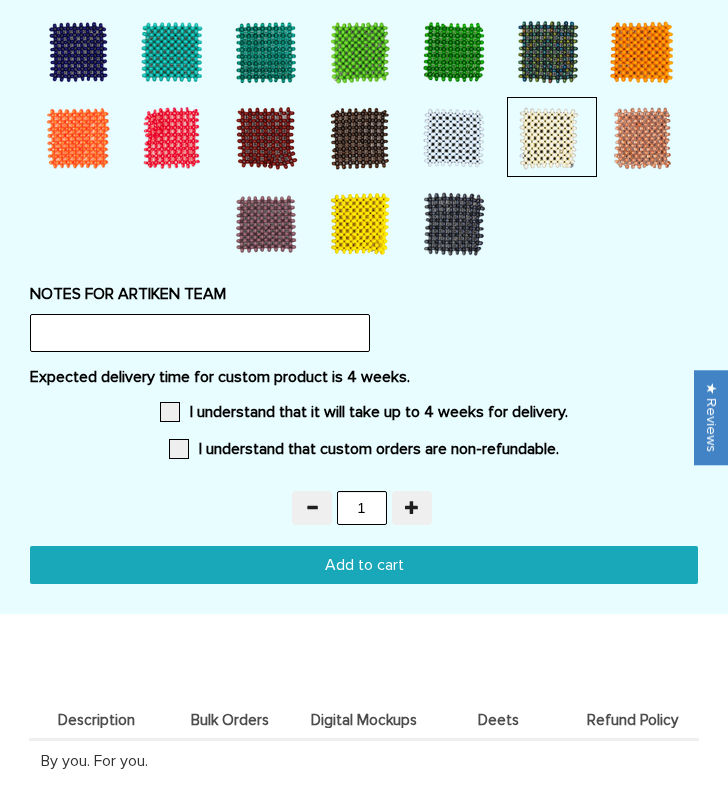 scroll, scrollTop: 3579, scrollLeft: 0, axis: vertical 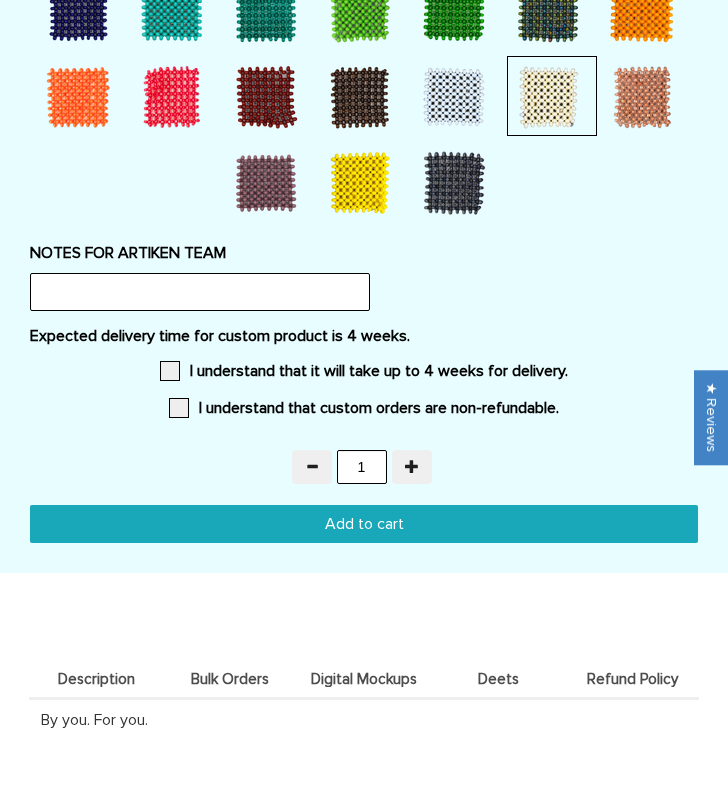 drag, startPoint x: 172, startPoint y: 401, endPoint x: 167, endPoint y: 385, distance: 16.763054 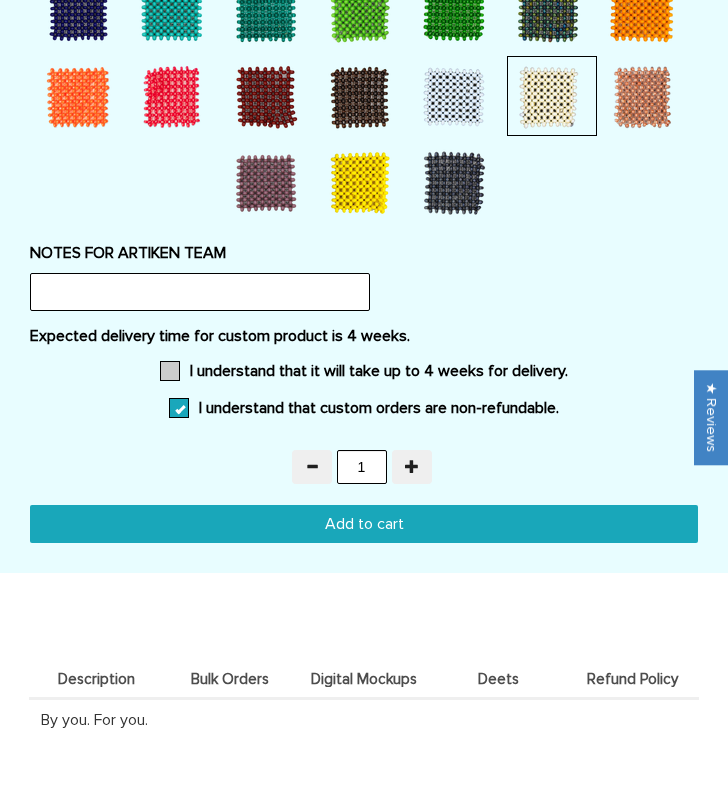 click at bounding box center (170, 371) 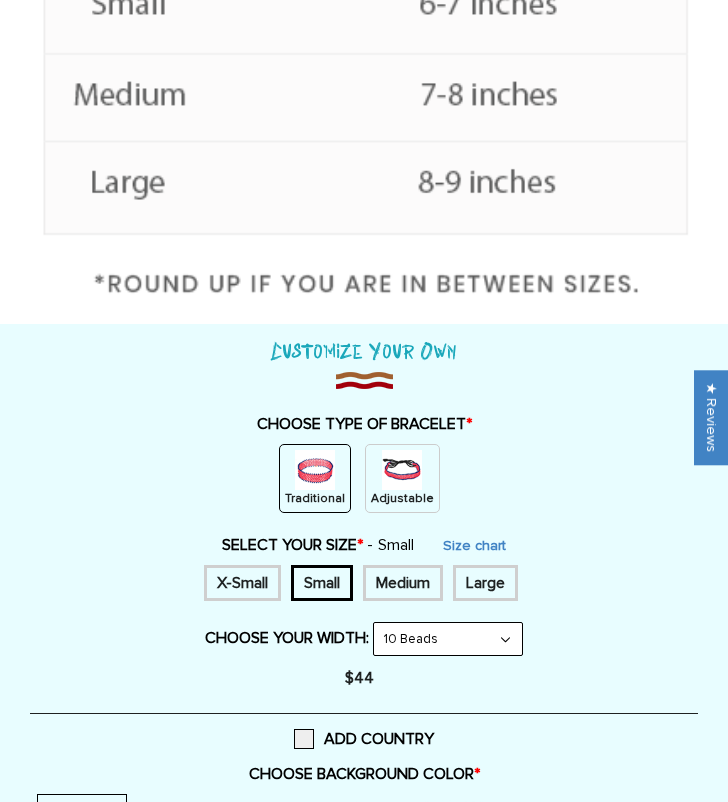 scroll, scrollTop: 1800, scrollLeft: 0, axis: vertical 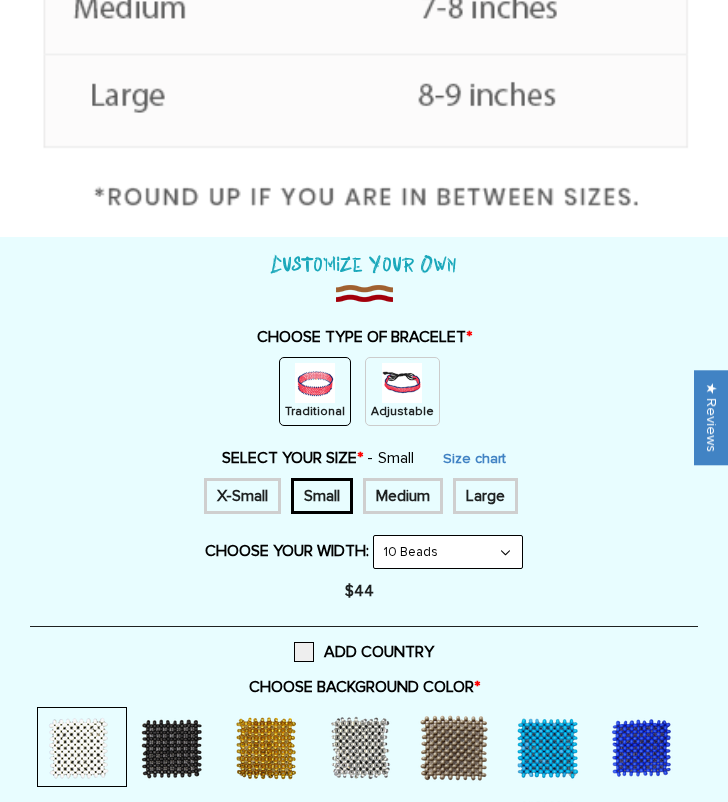 click on "8 Beads
6 Beads
10 Beads" at bounding box center (448, 552) 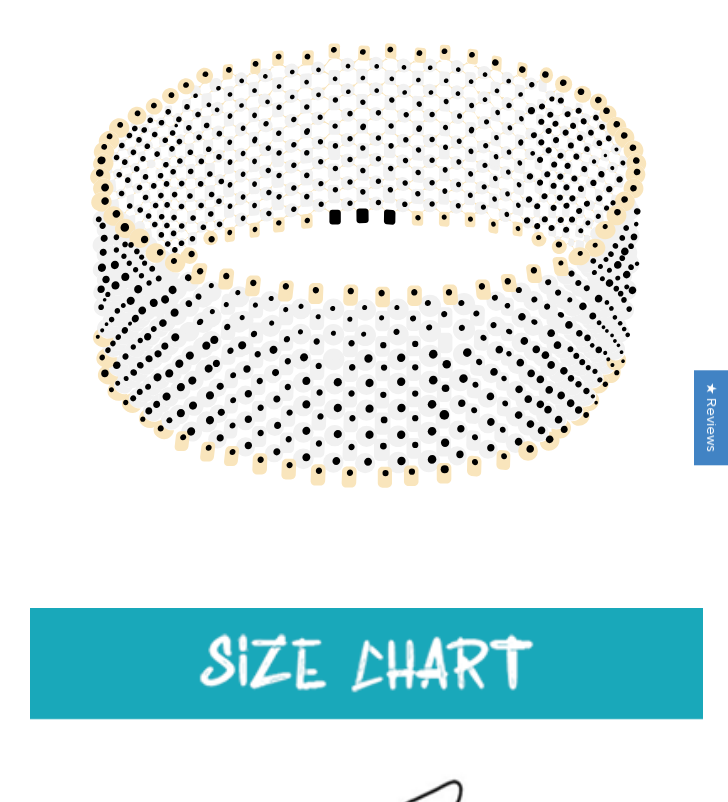 scroll, scrollTop: 200, scrollLeft: 0, axis: vertical 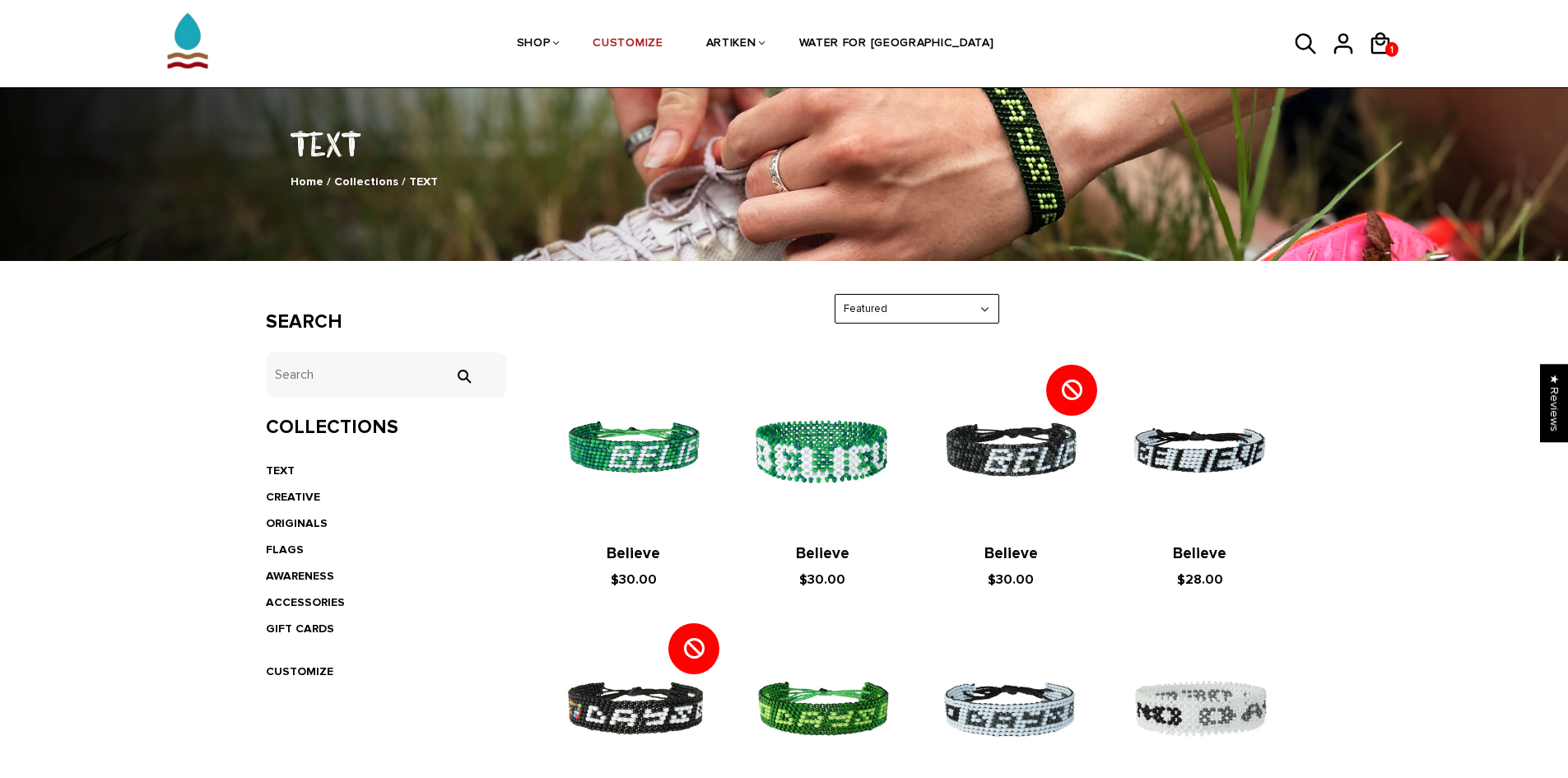 click on "Featured
Best Selling
$ Low to High
$ High to Low
Z-A
A-Z
Oldest to Newest
Newest to Oldest" at bounding box center (917, 309) 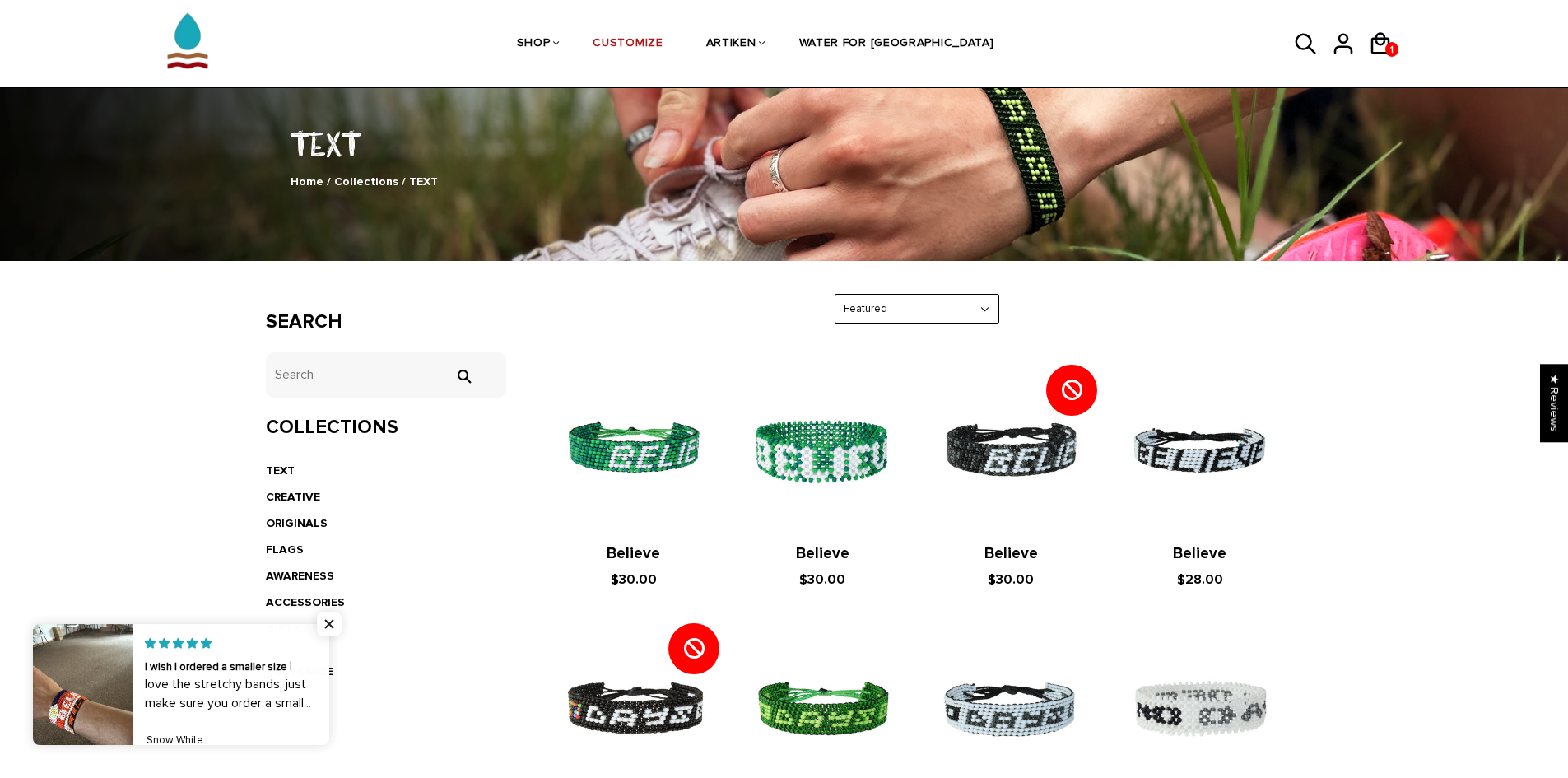 click on "TEXT
Home   /
Collections   /   TEXT
Search
tets

Collections
TEXT
CREATIVE
ORIGINALS
FLAGS
AWARENESS
ACCESSORIES
GIFT CARDS CUSTOMIZE" at bounding box center (784, 1112) 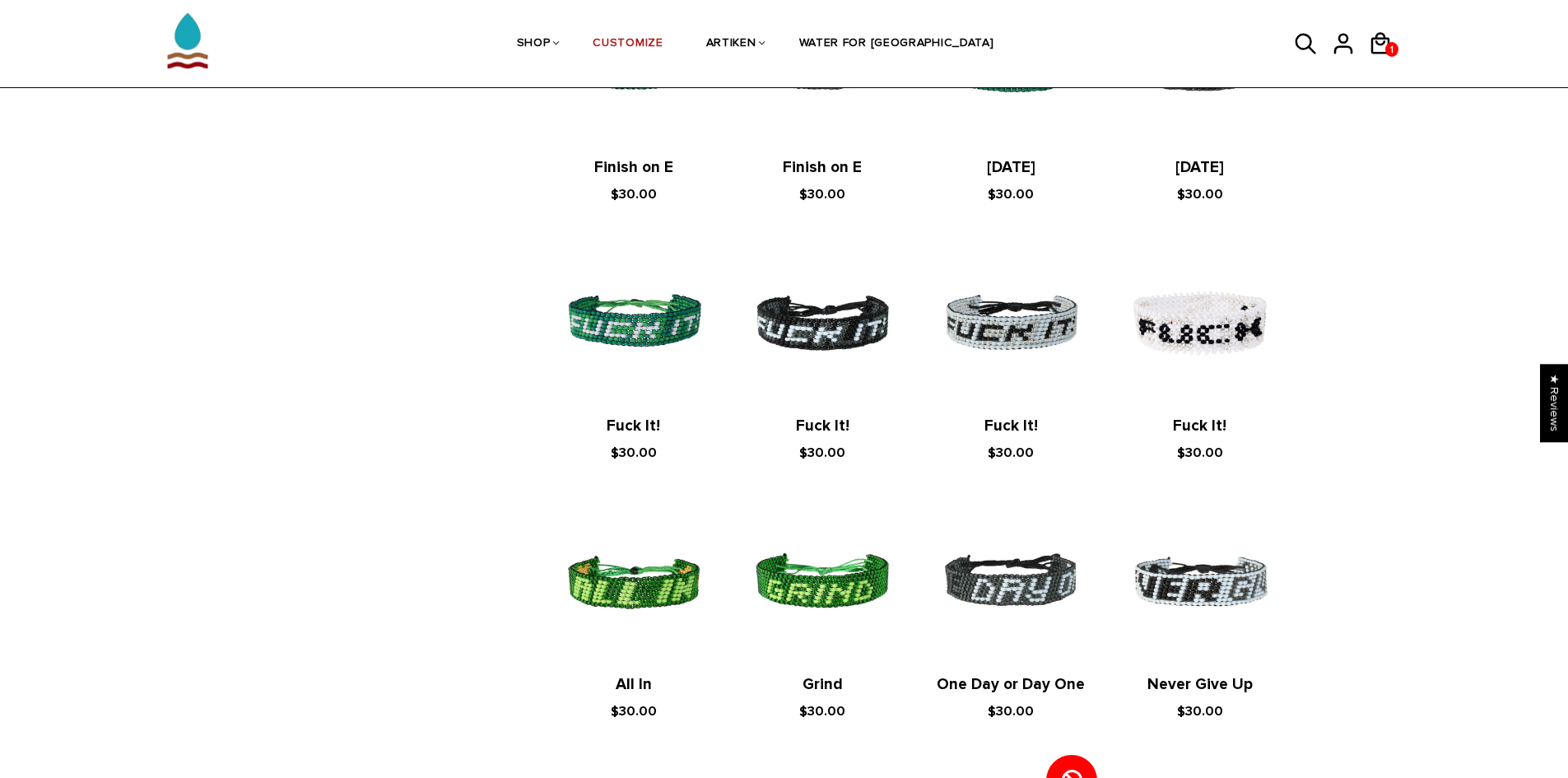 scroll, scrollTop: 1482, scrollLeft: 0, axis: vertical 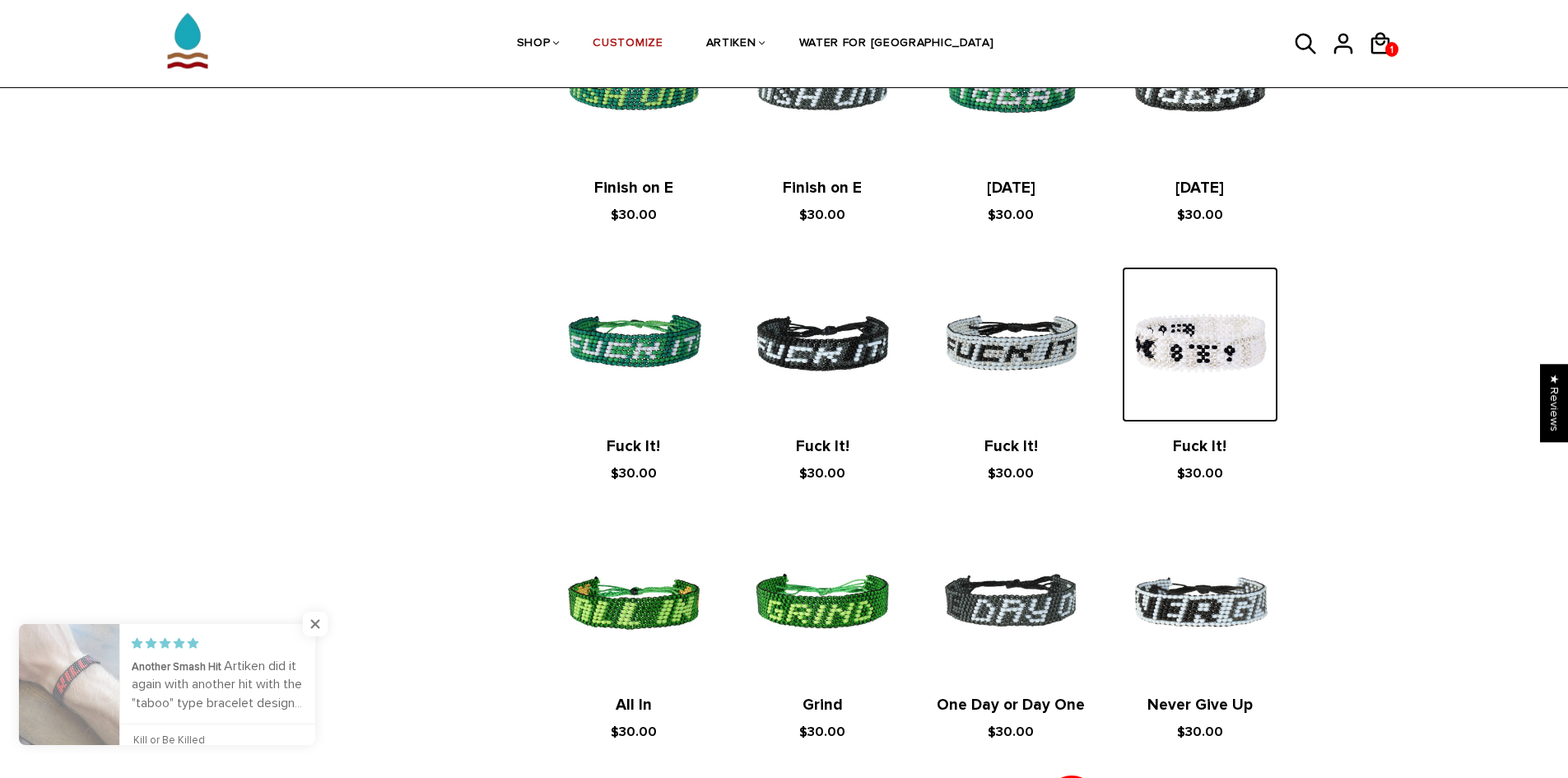 click at bounding box center (1199, 344) 